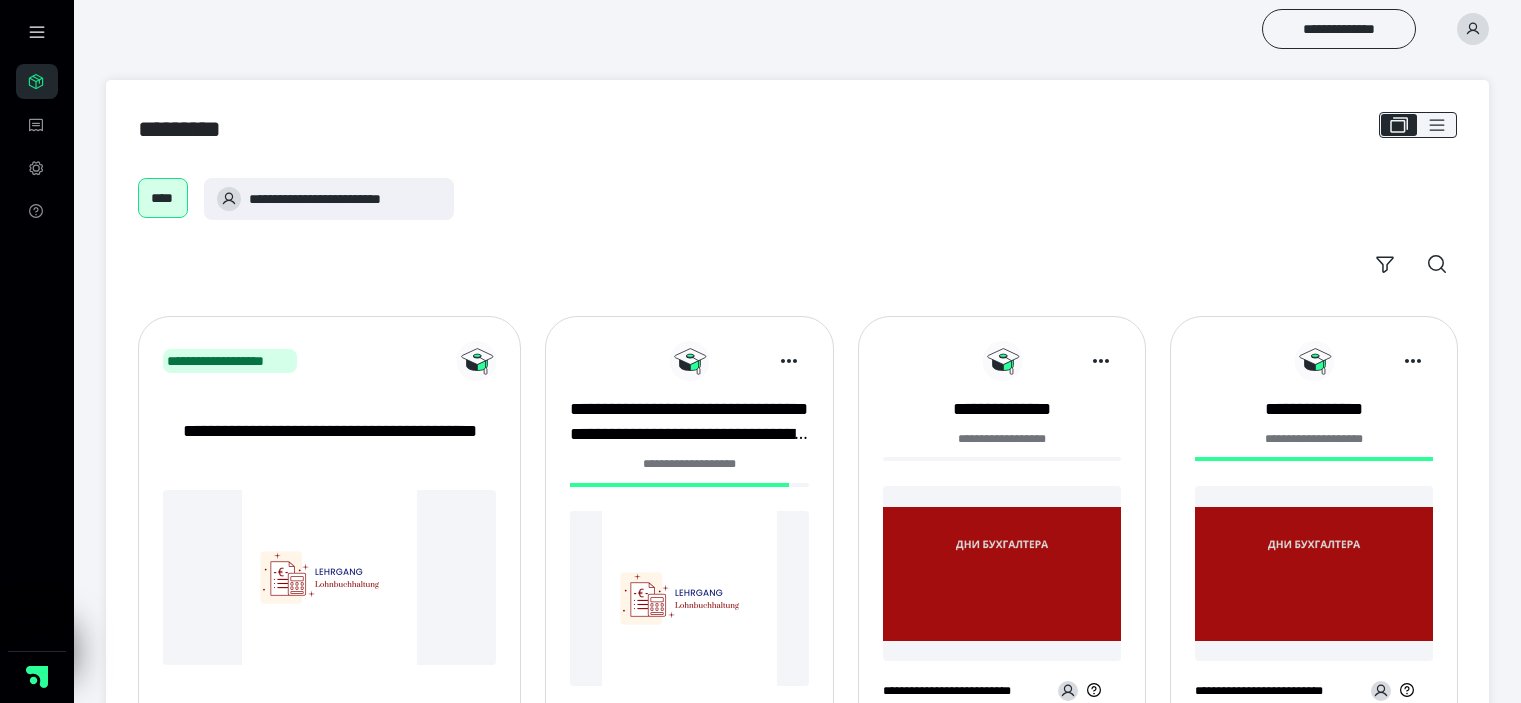 scroll, scrollTop: 0, scrollLeft: 0, axis: both 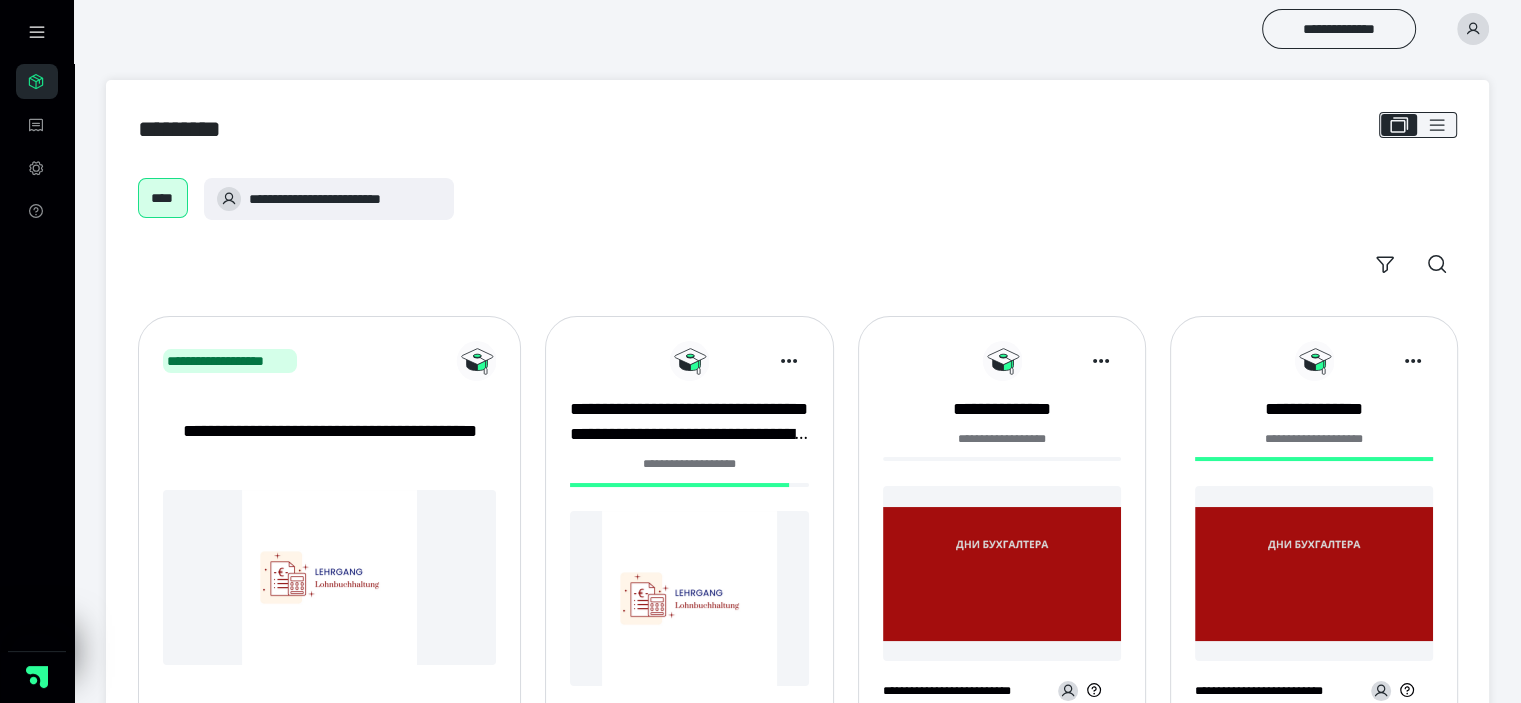 click at bounding box center (689, 598) 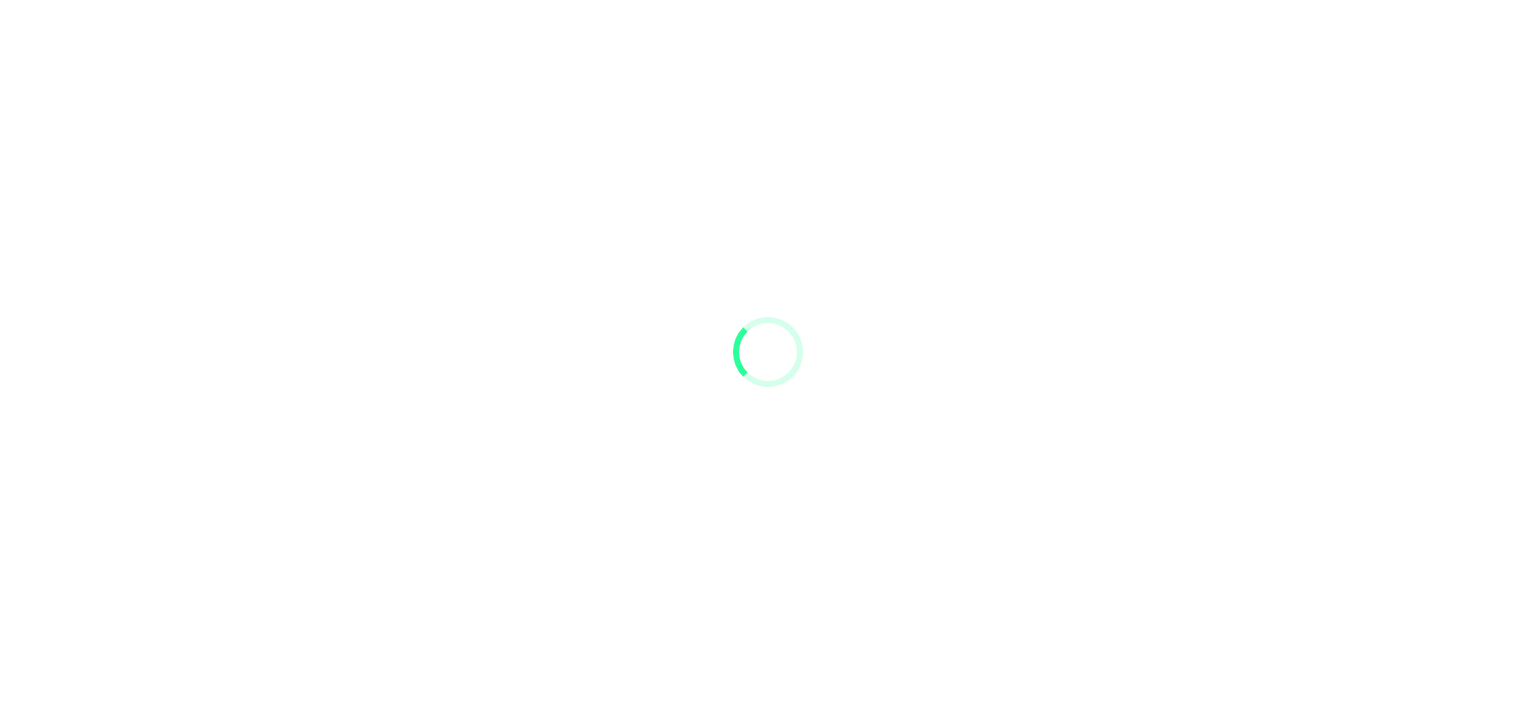 scroll, scrollTop: 0, scrollLeft: 0, axis: both 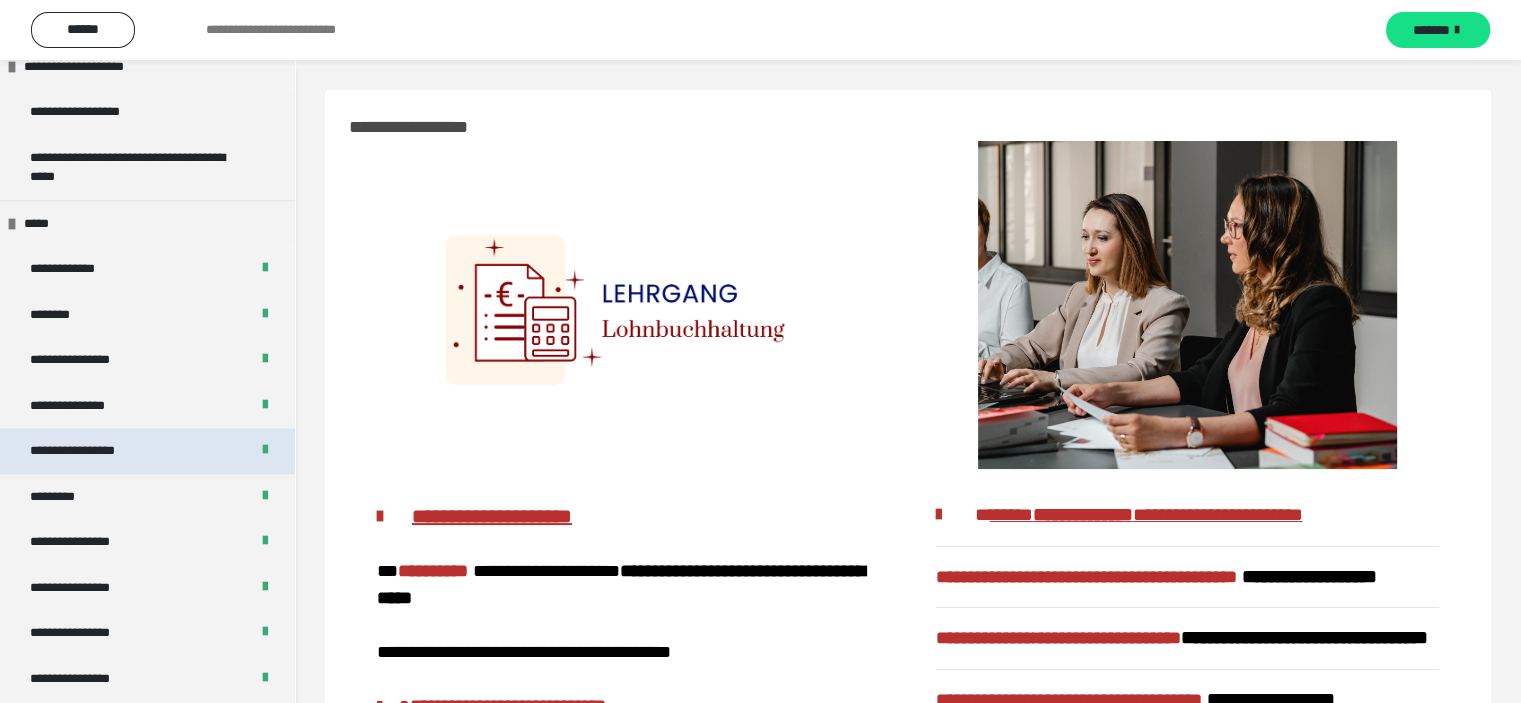 click on "**********" at bounding box center (93, 451) 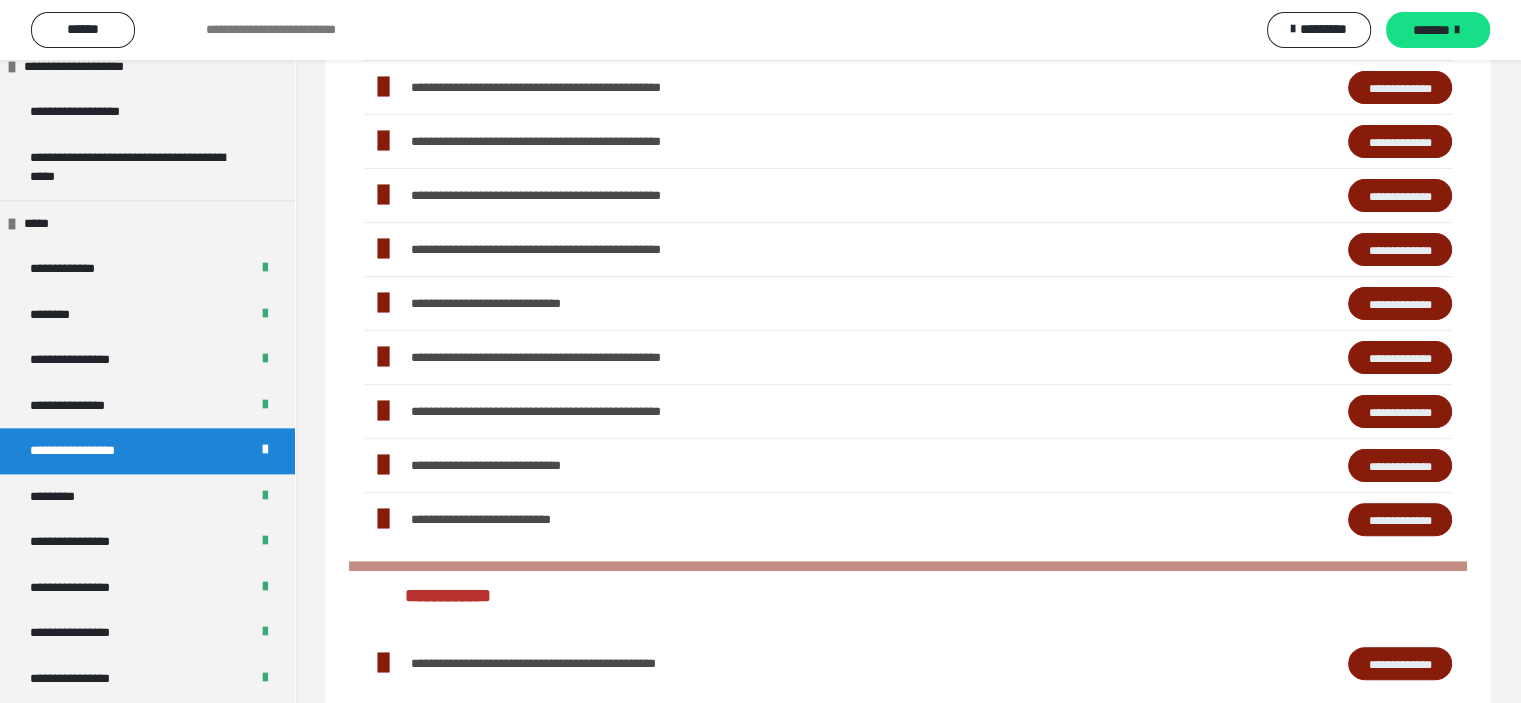 scroll, scrollTop: 472, scrollLeft: 0, axis: vertical 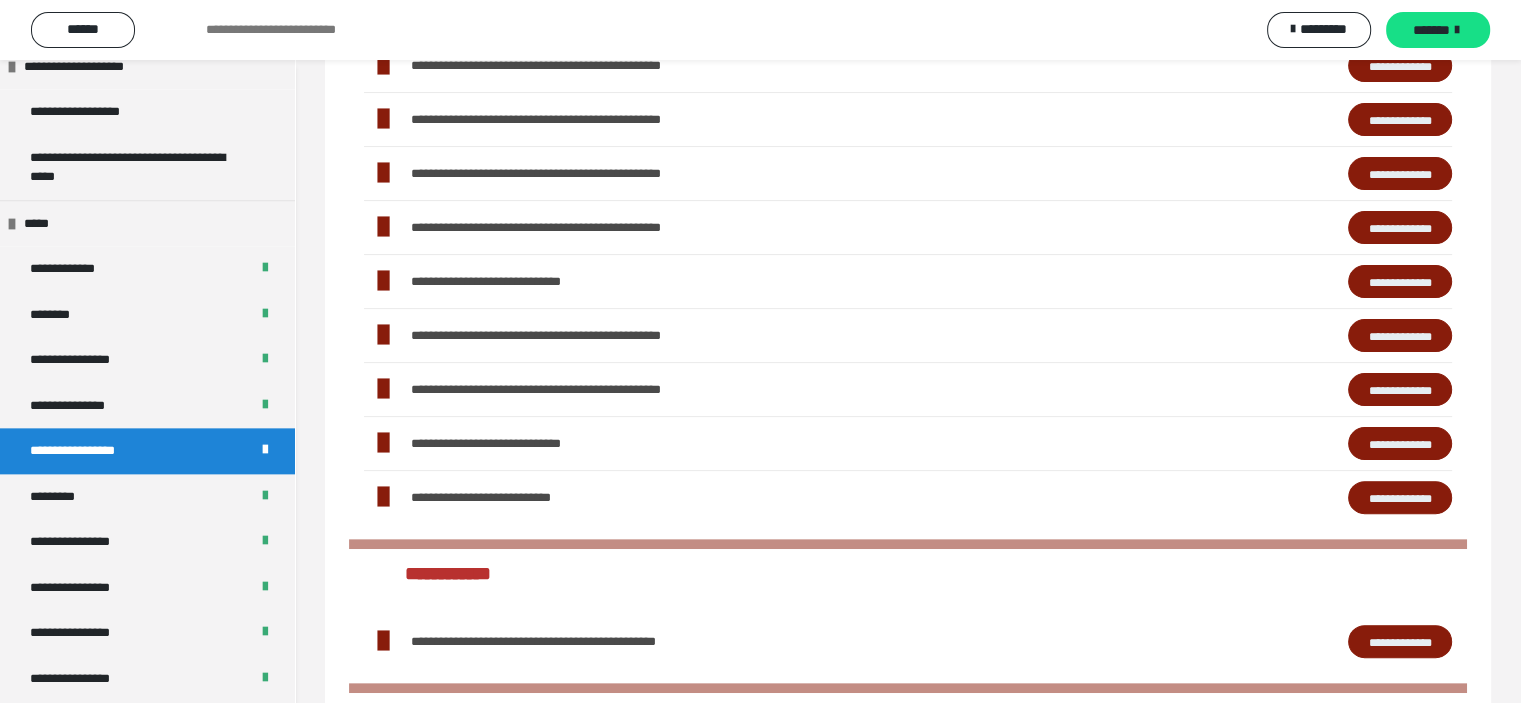 click on "**********" at bounding box center [1400, 174] 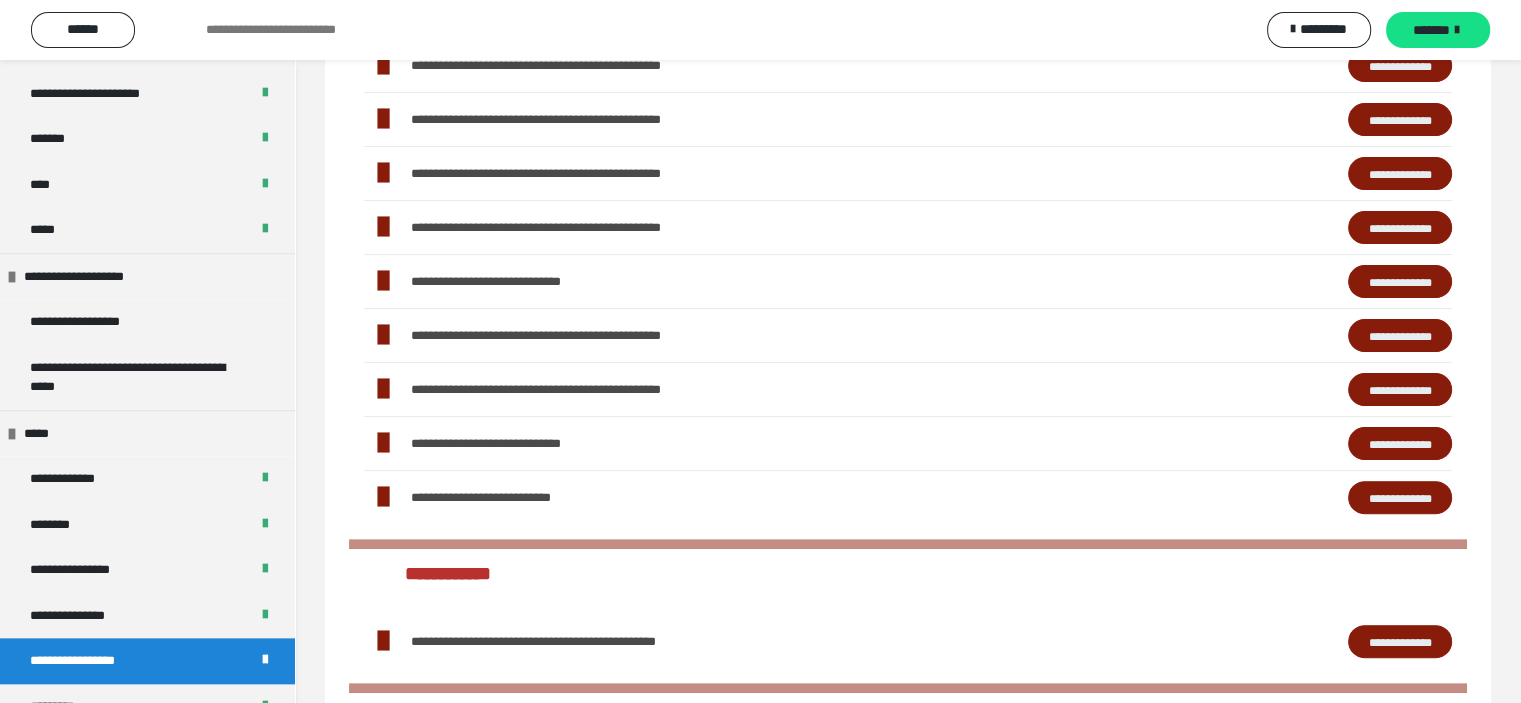 scroll, scrollTop: 2148, scrollLeft: 0, axis: vertical 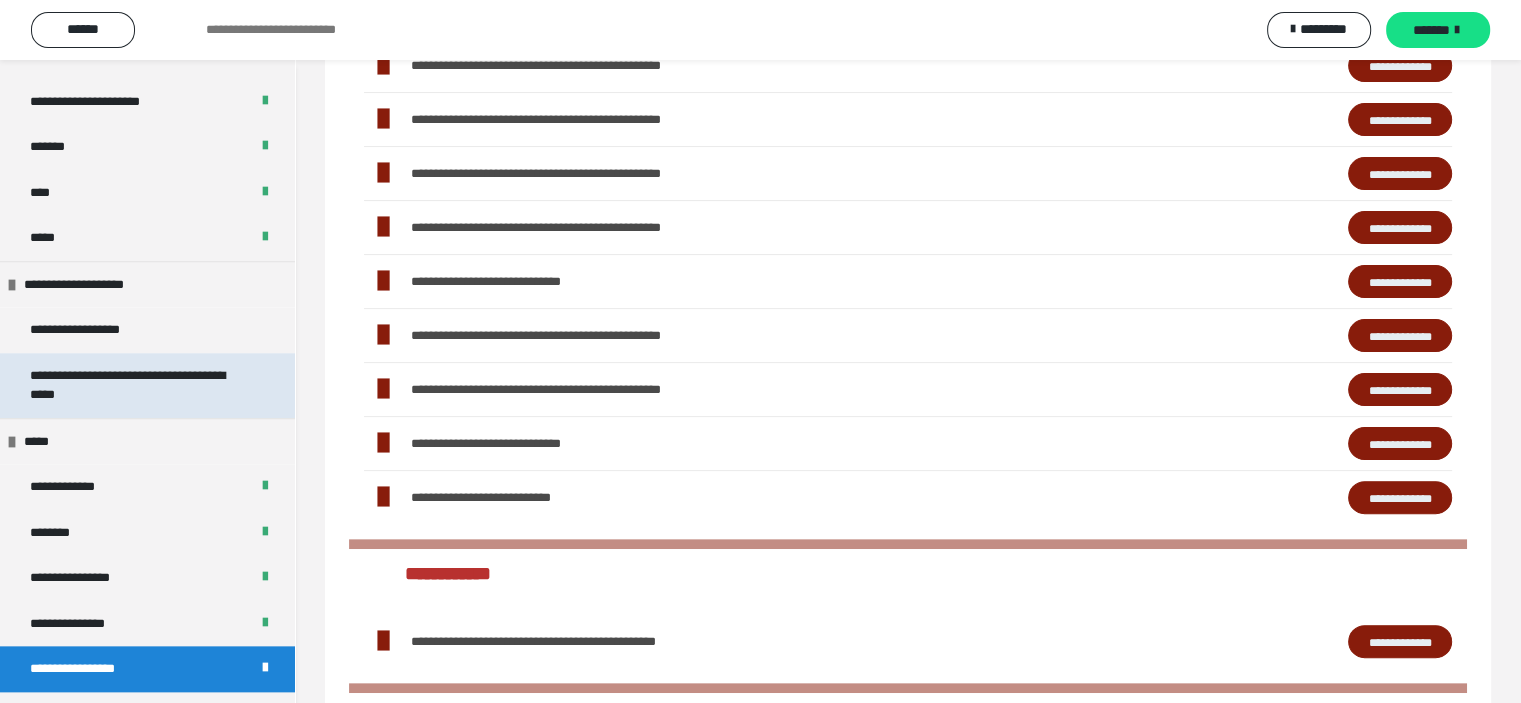 click on "**********" at bounding box center (132, 385) 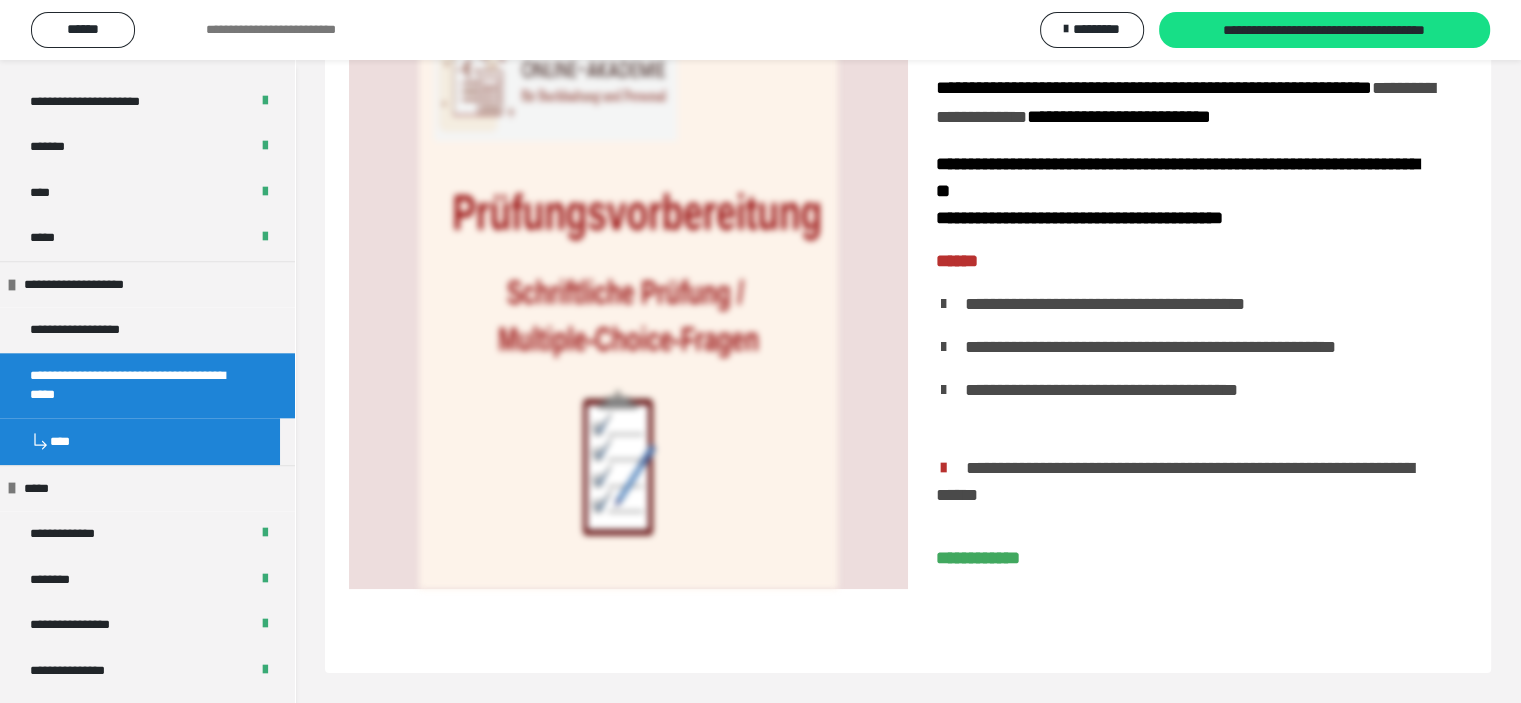 scroll, scrollTop: 150, scrollLeft: 0, axis: vertical 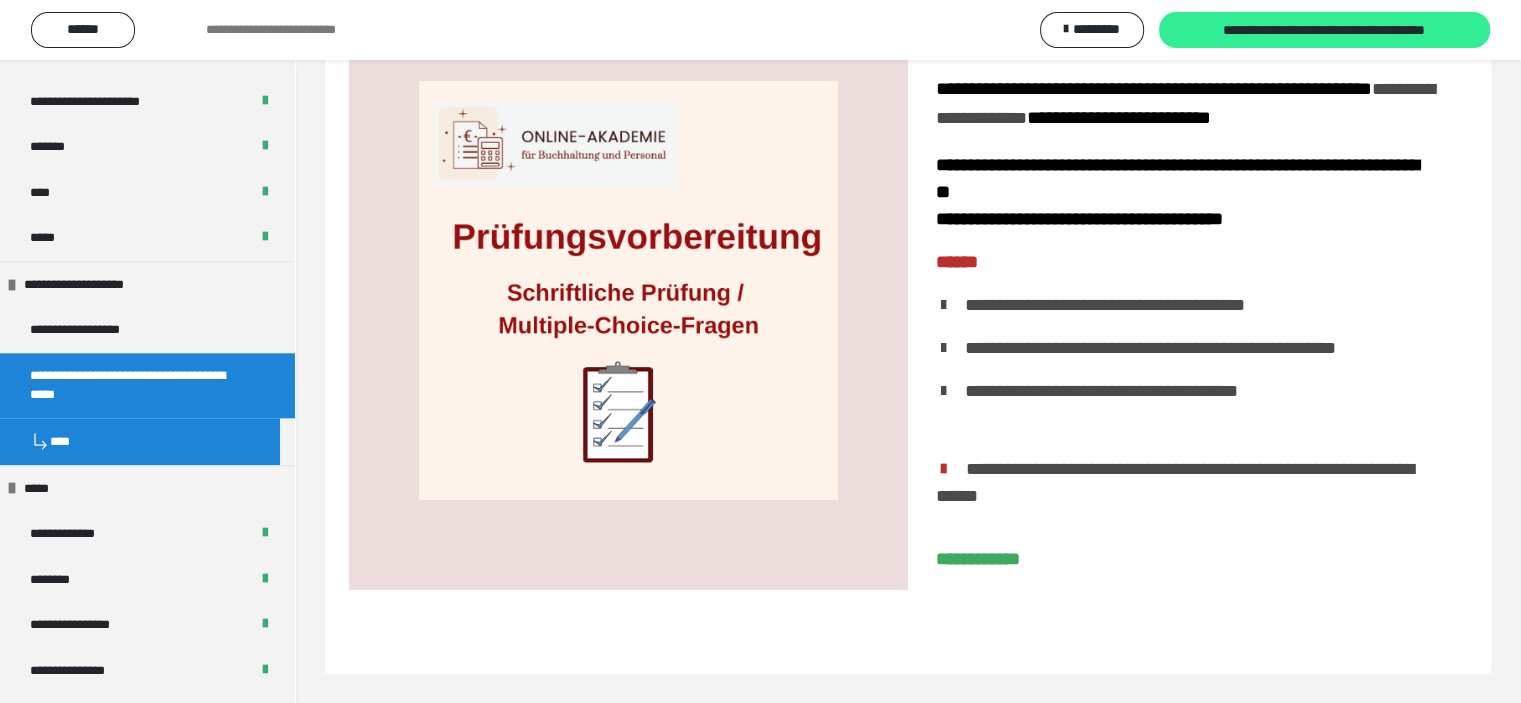 click on "**********" at bounding box center (1325, 31) 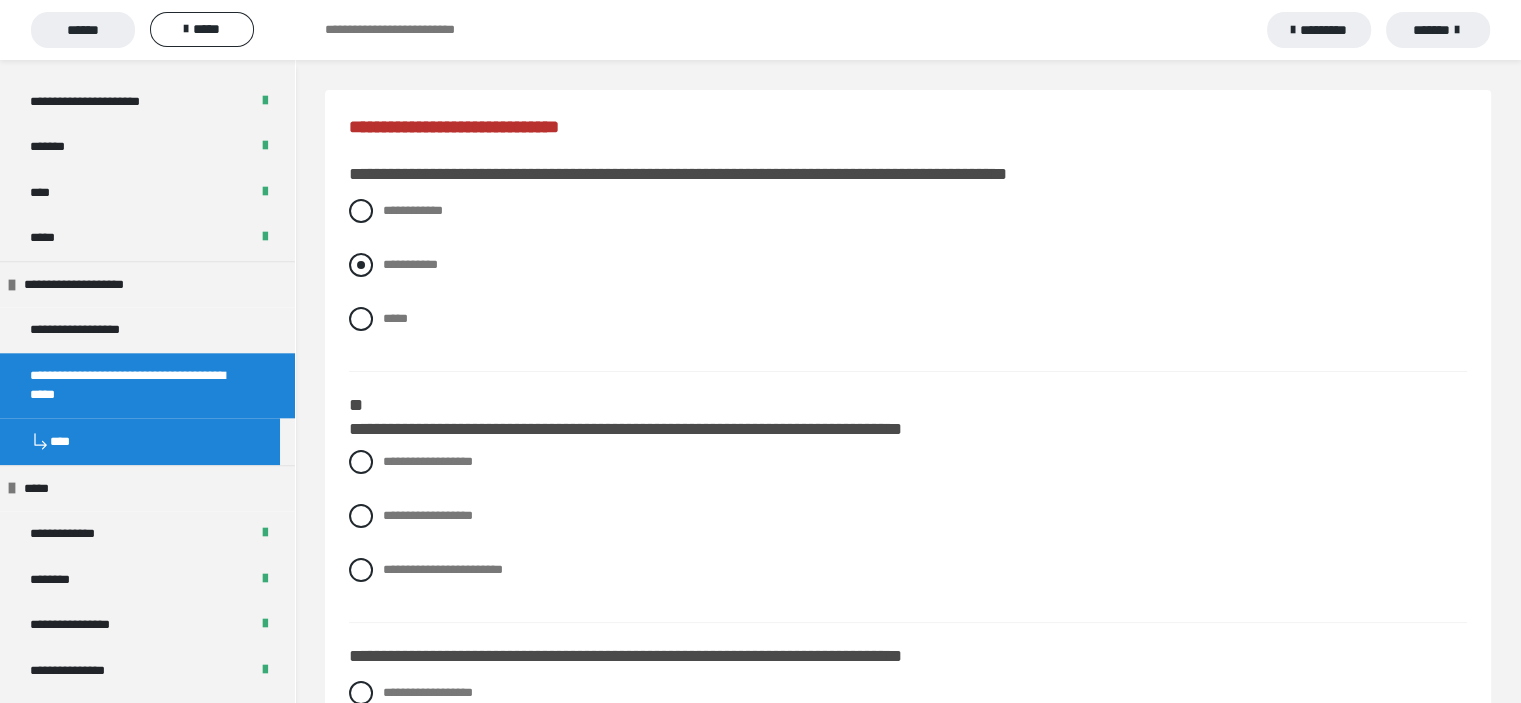 click at bounding box center (361, 265) 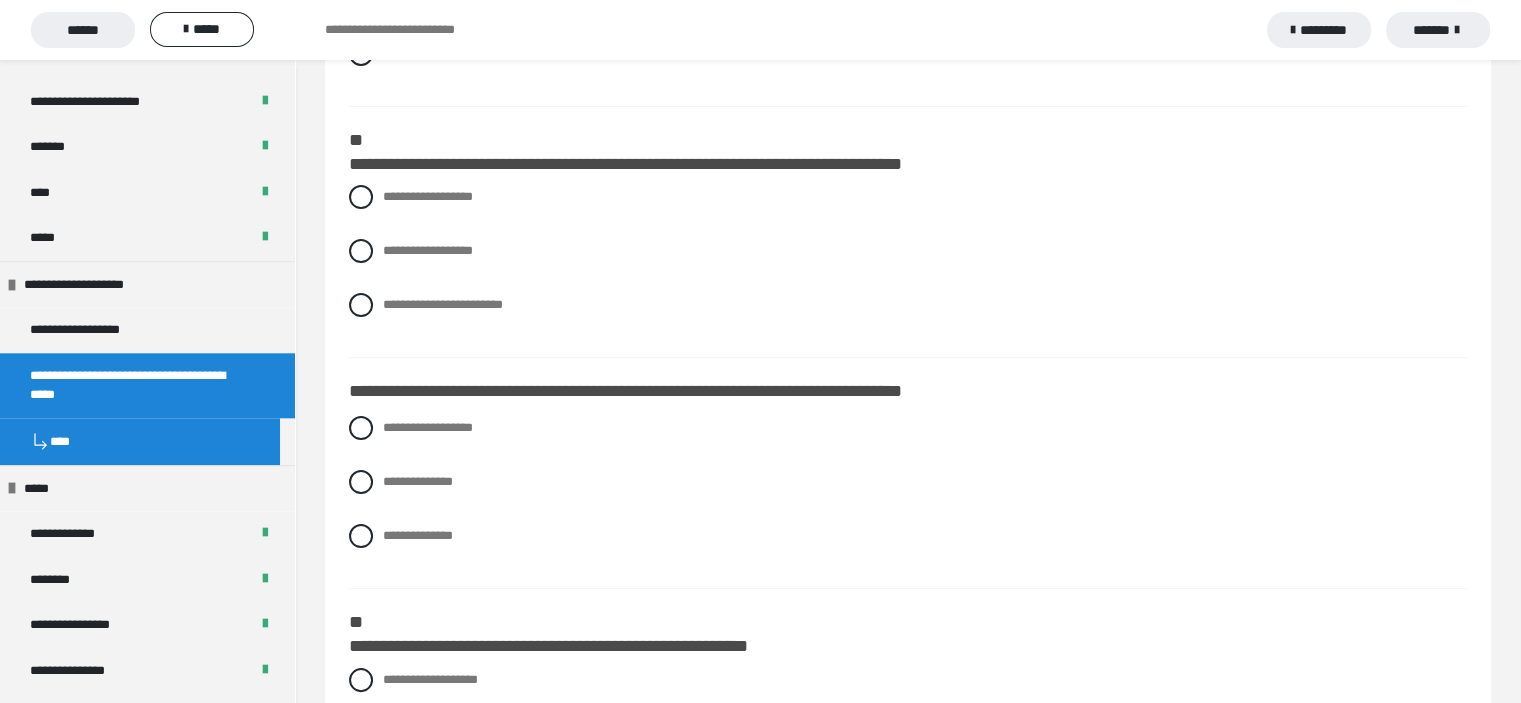 scroll, scrollTop: 280, scrollLeft: 0, axis: vertical 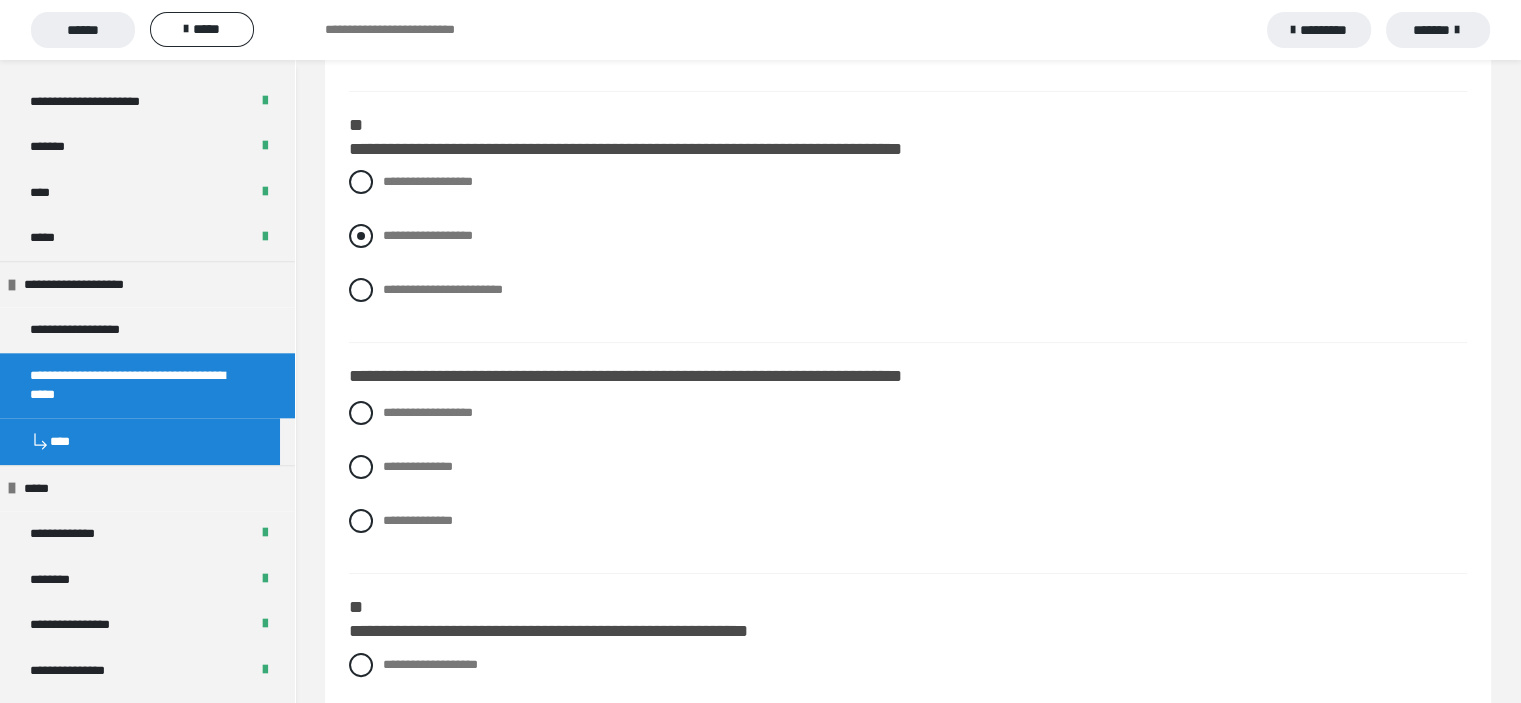 click at bounding box center [361, 236] 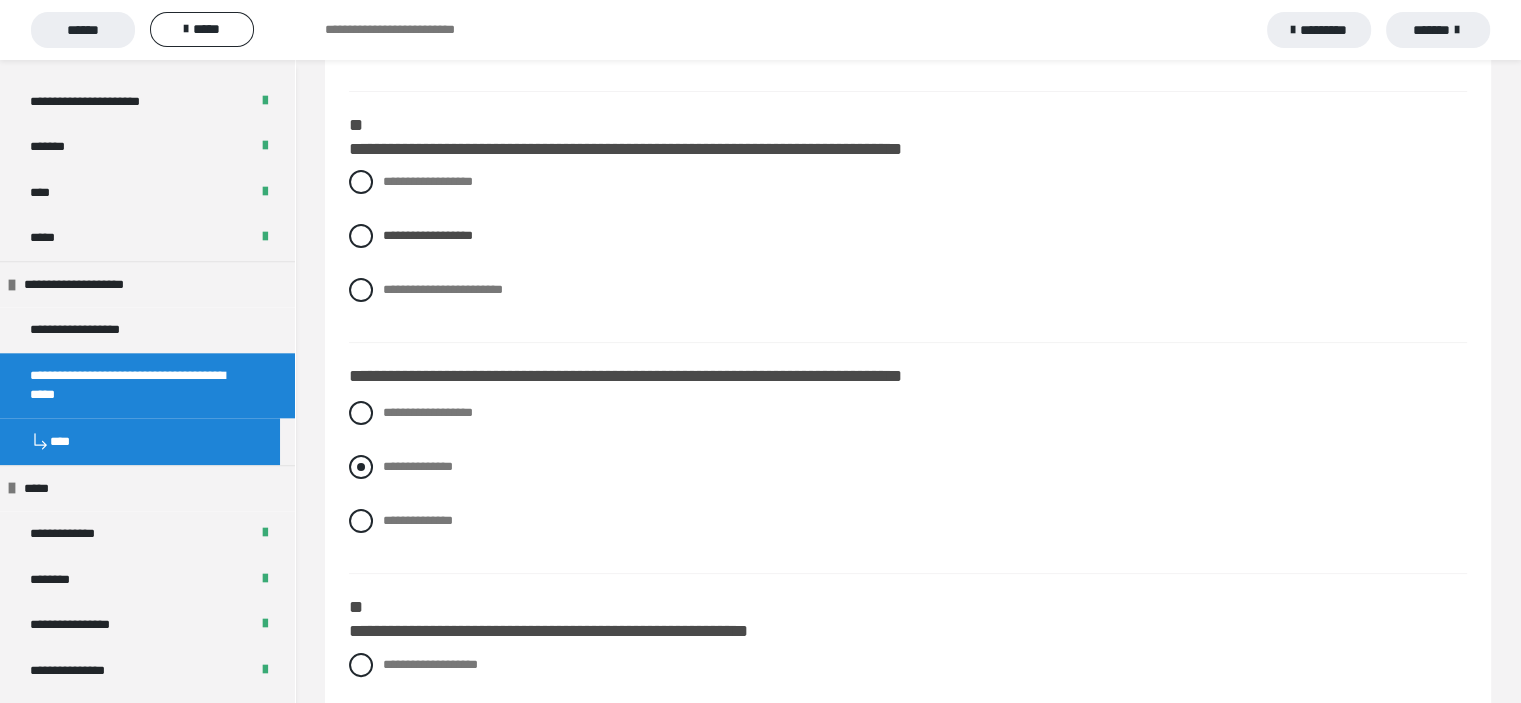 click at bounding box center [361, 467] 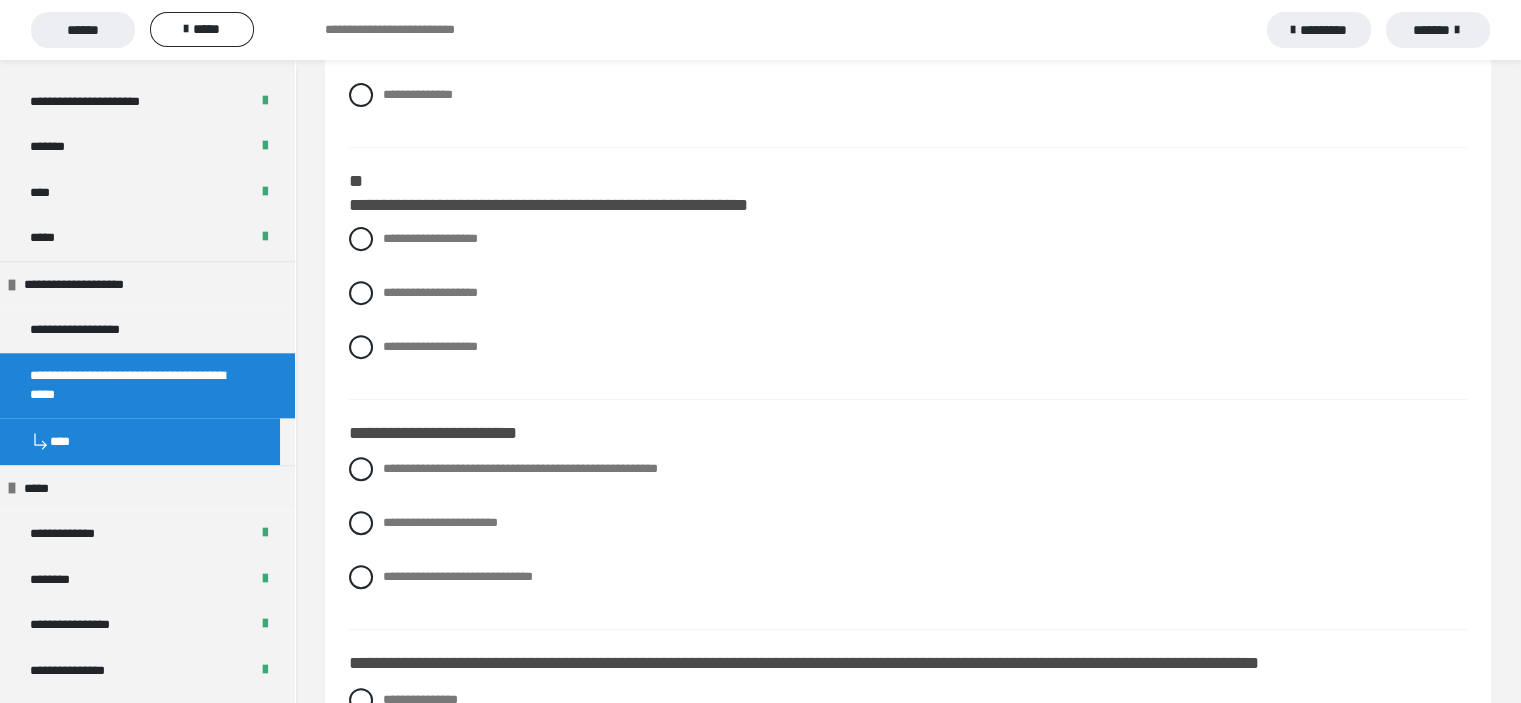 scroll, scrollTop: 746, scrollLeft: 0, axis: vertical 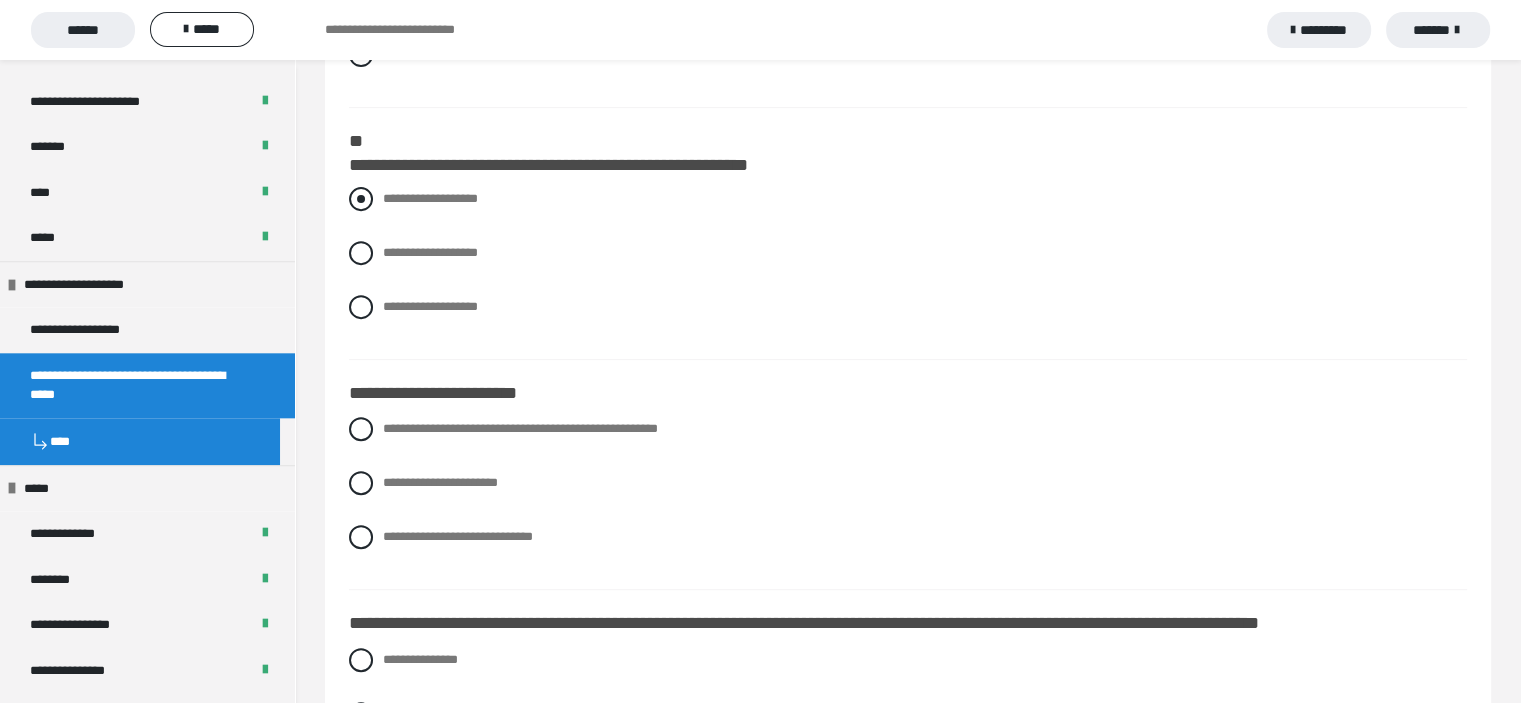 click at bounding box center (361, 199) 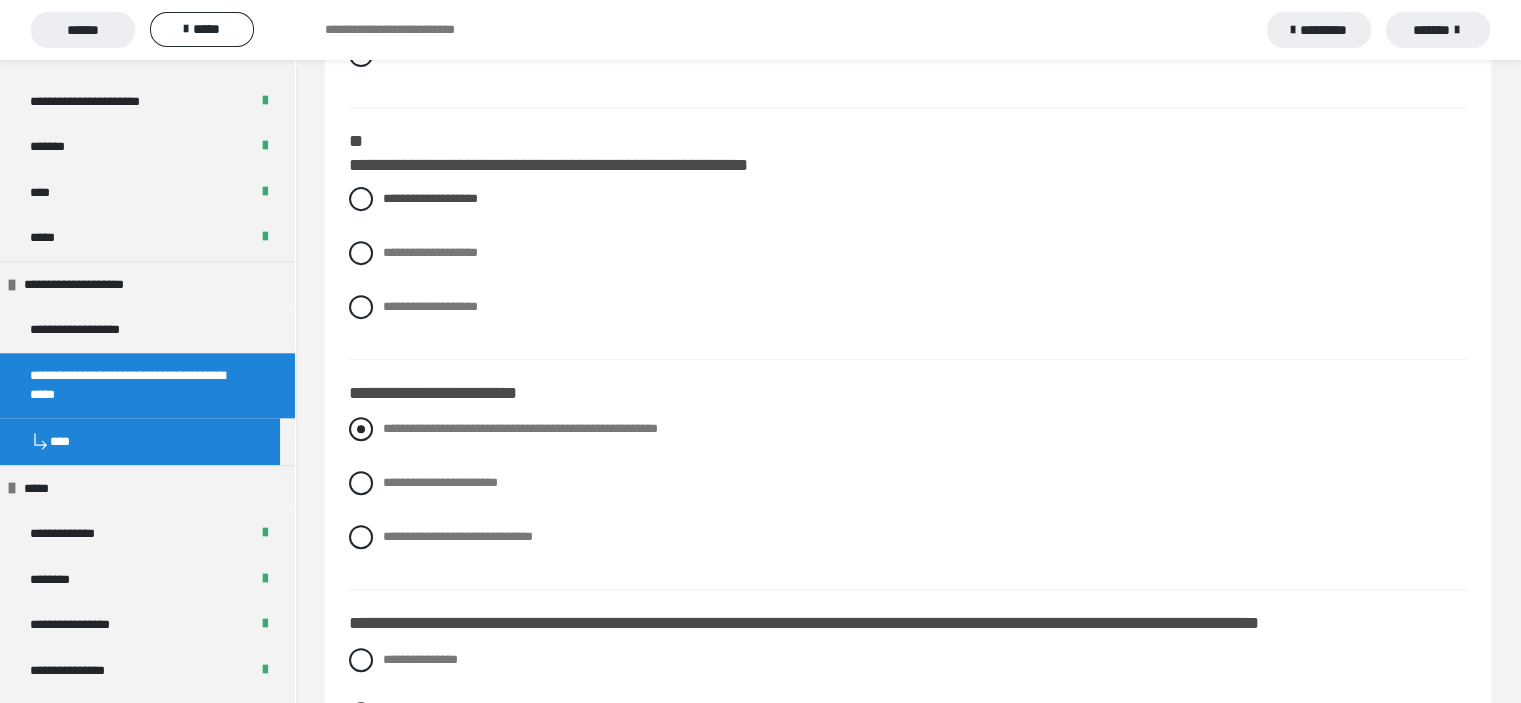 click at bounding box center (361, 429) 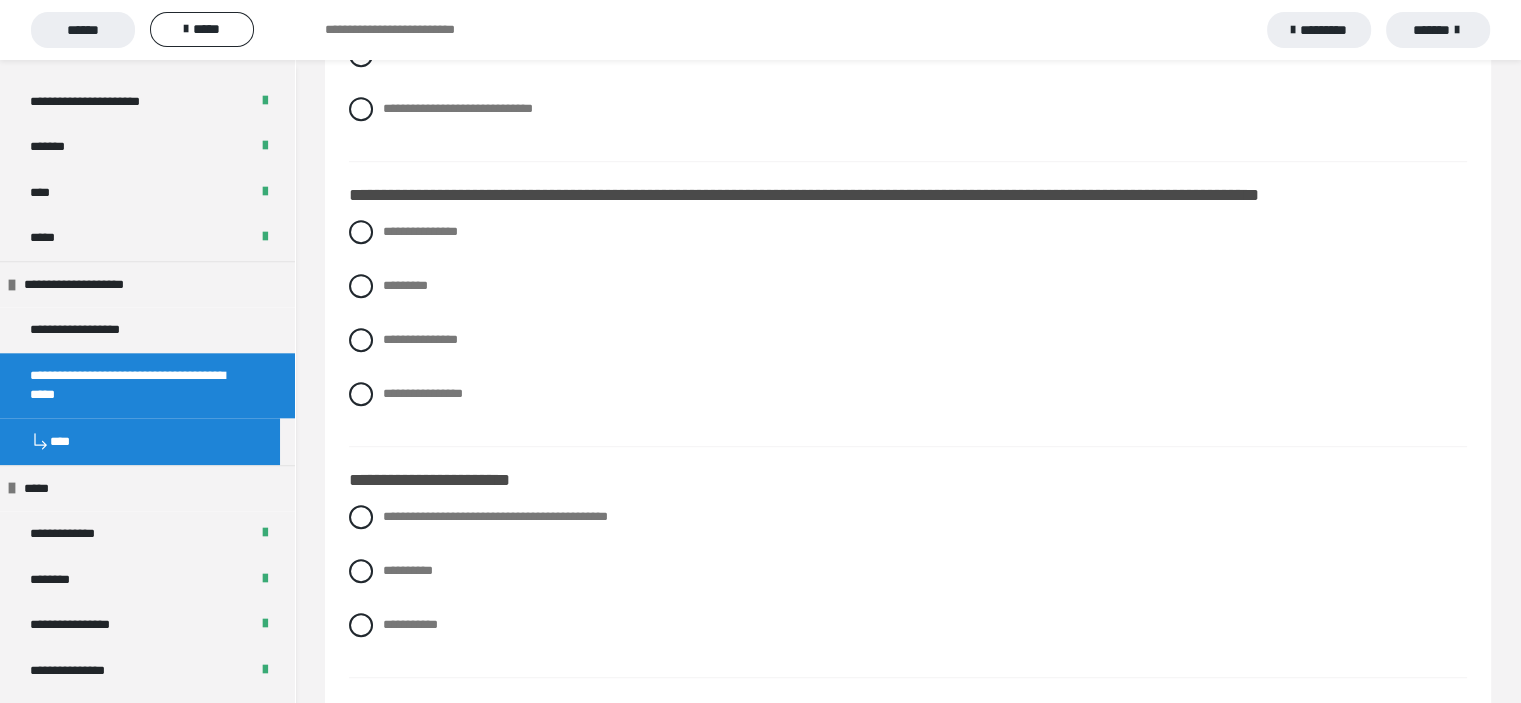 scroll, scrollTop: 1186, scrollLeft: 0, axis: vertical 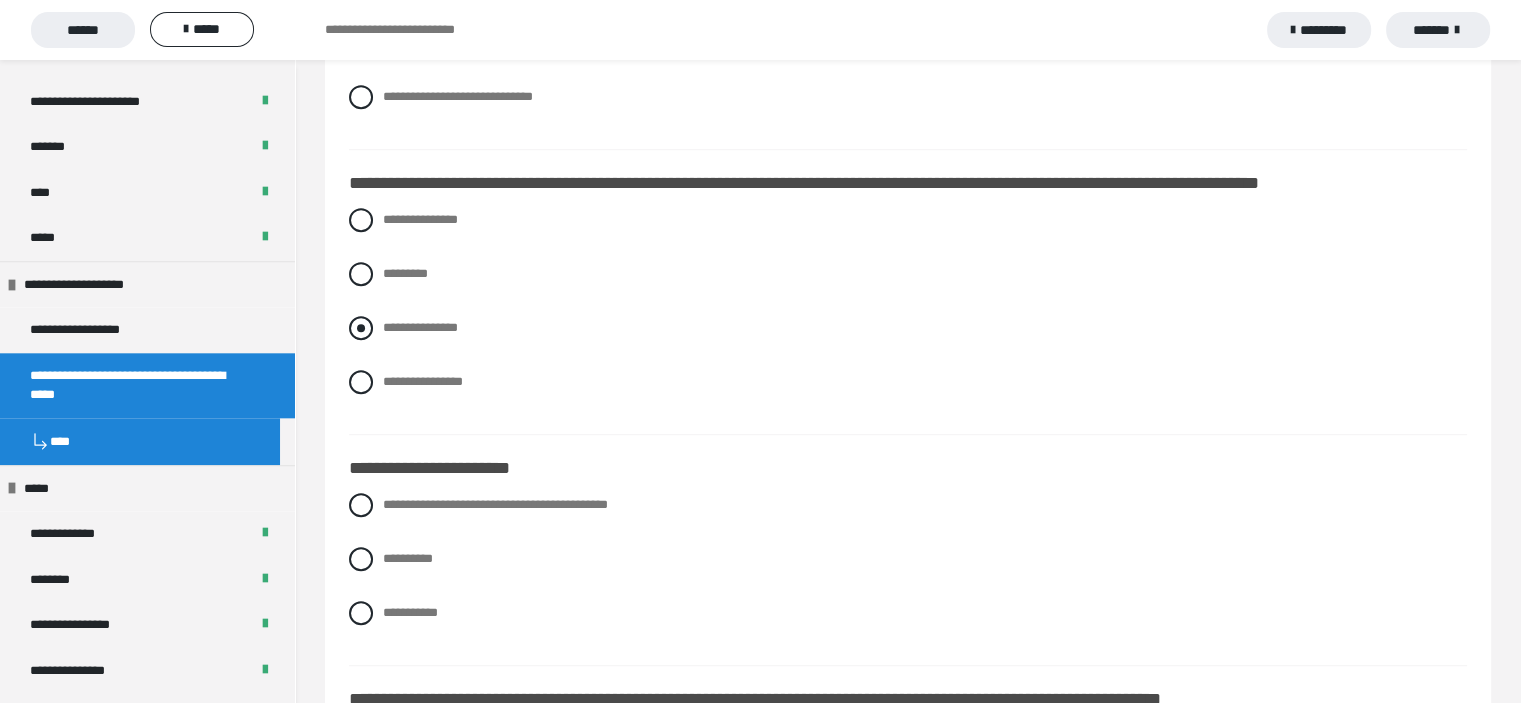 click at bounding box center (361, 328) 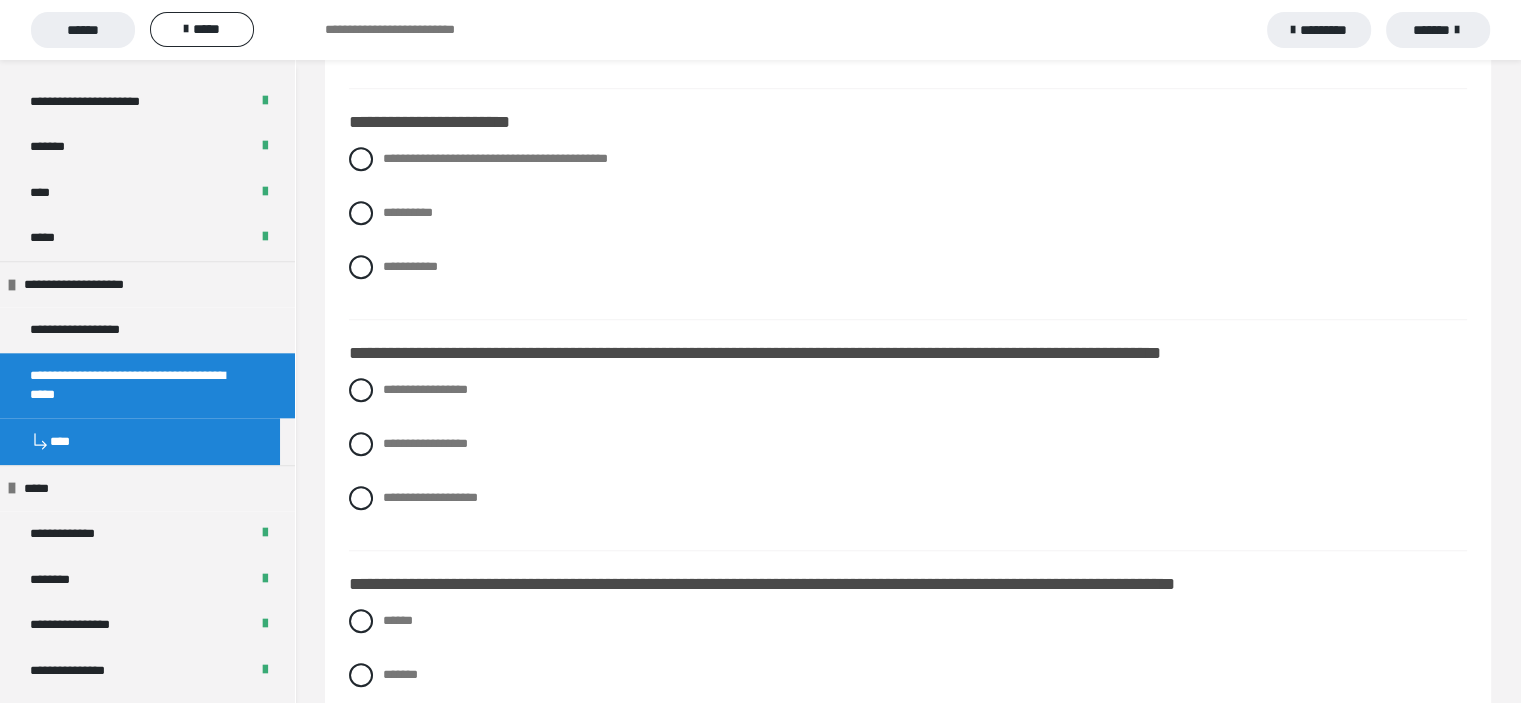 scroll, scrollTop: 1546, scrollLeft: 0, axis: vertical 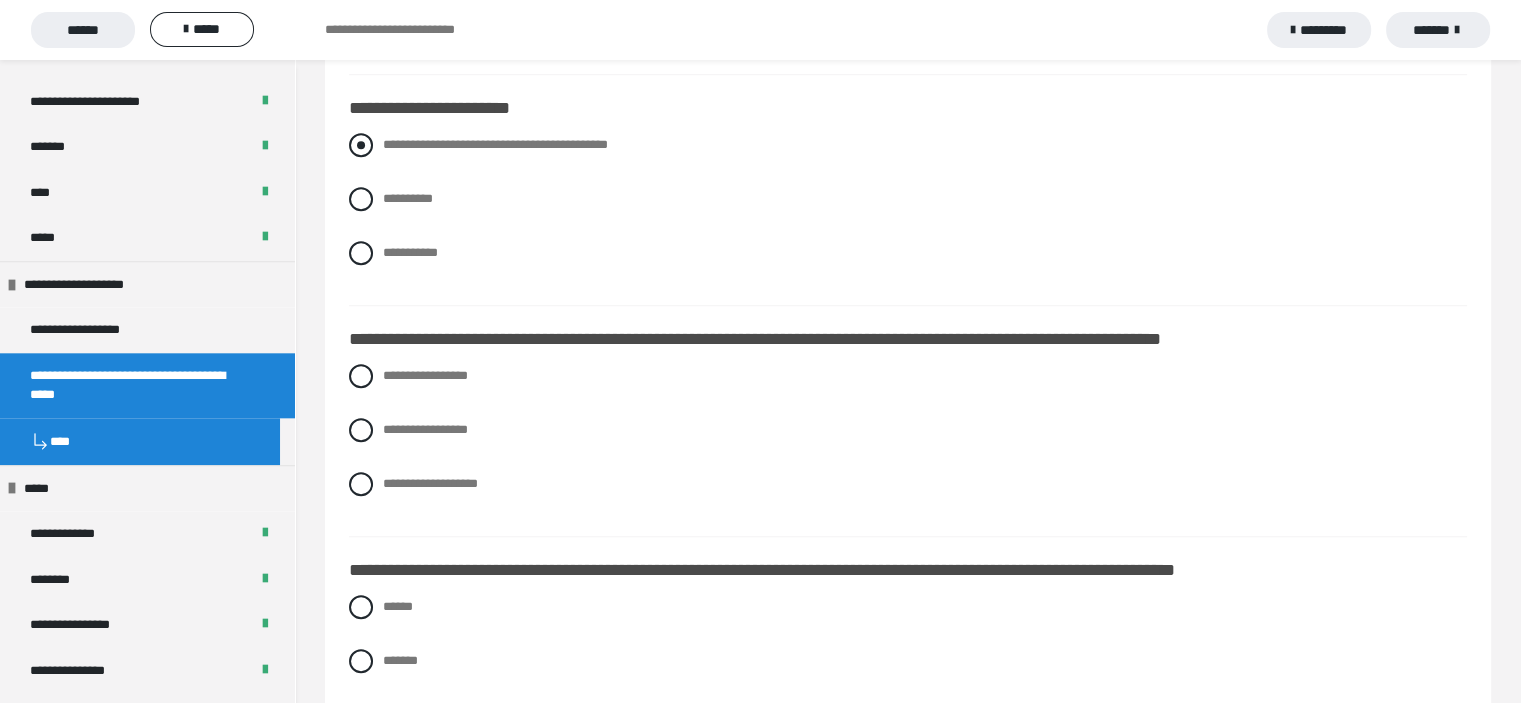 click on "**********" at bounding box center [908, 145] 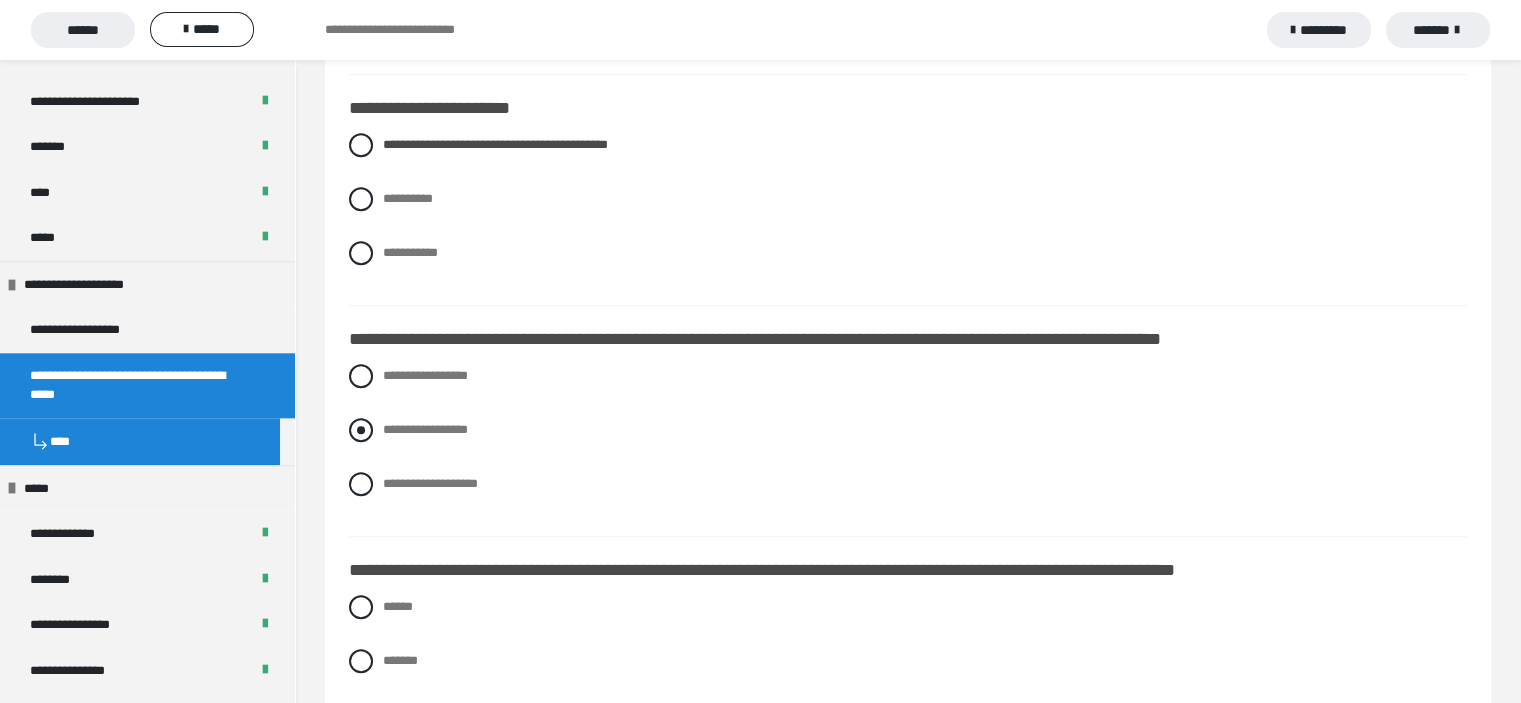 click at bounding box center (361, 430) 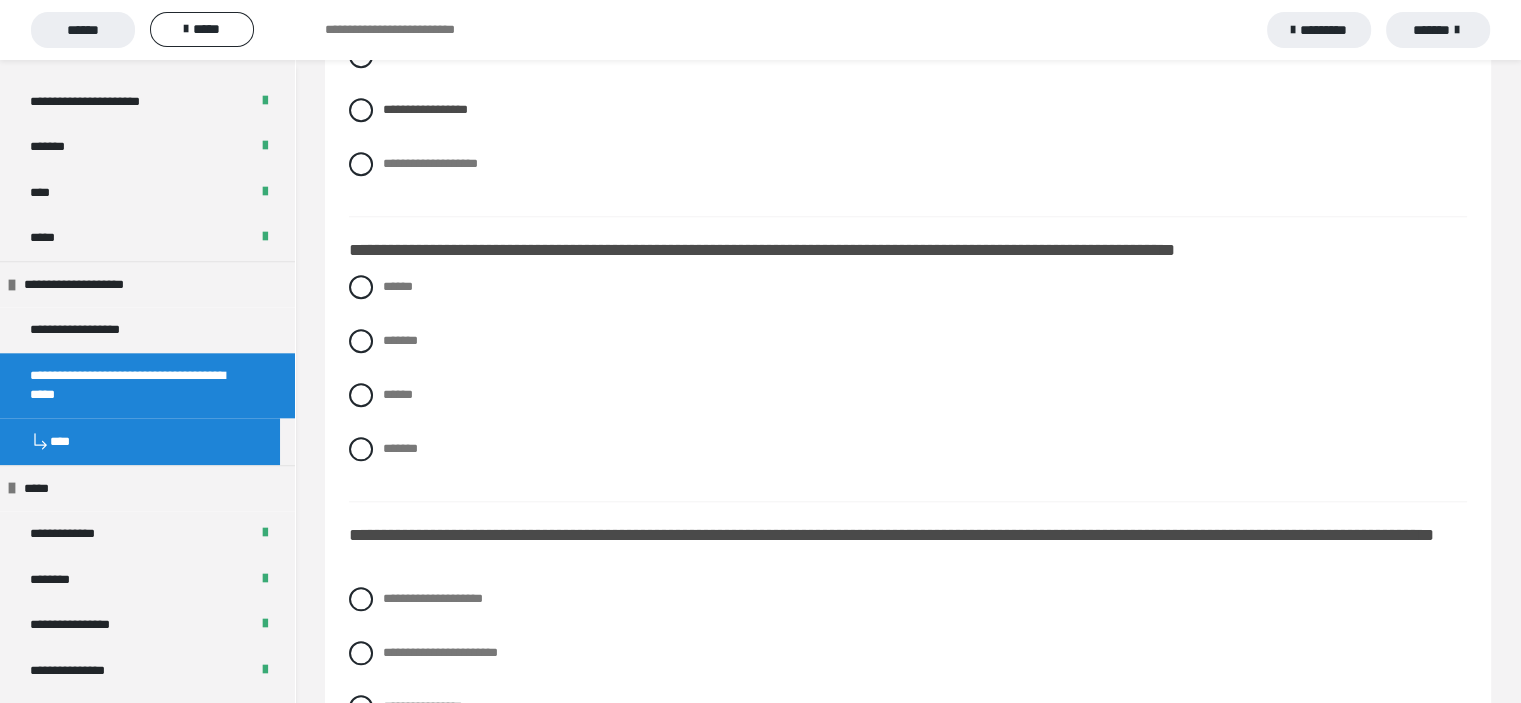 scroll, scrollTop: 1906, scrollLeft: 0, axis: vertical 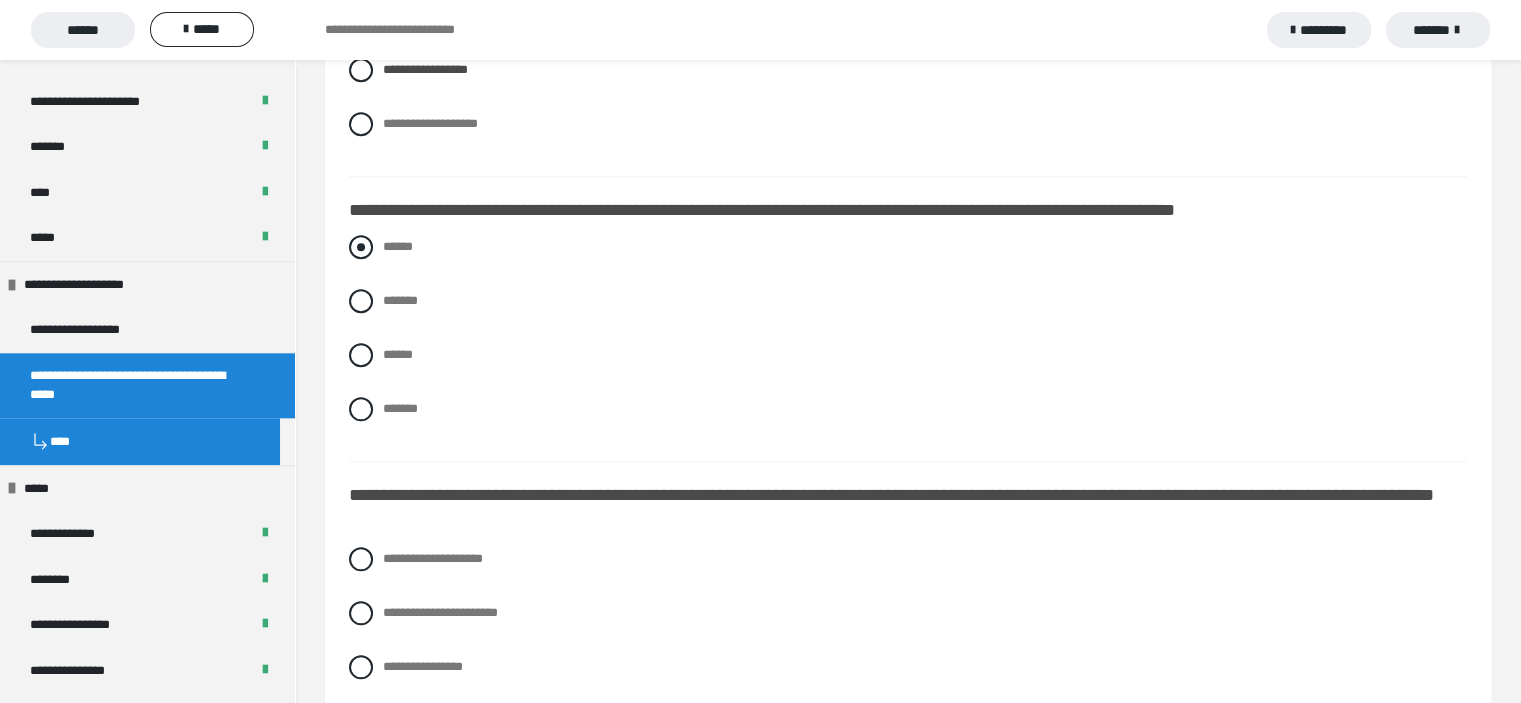 click at bounding box center [361, 247] 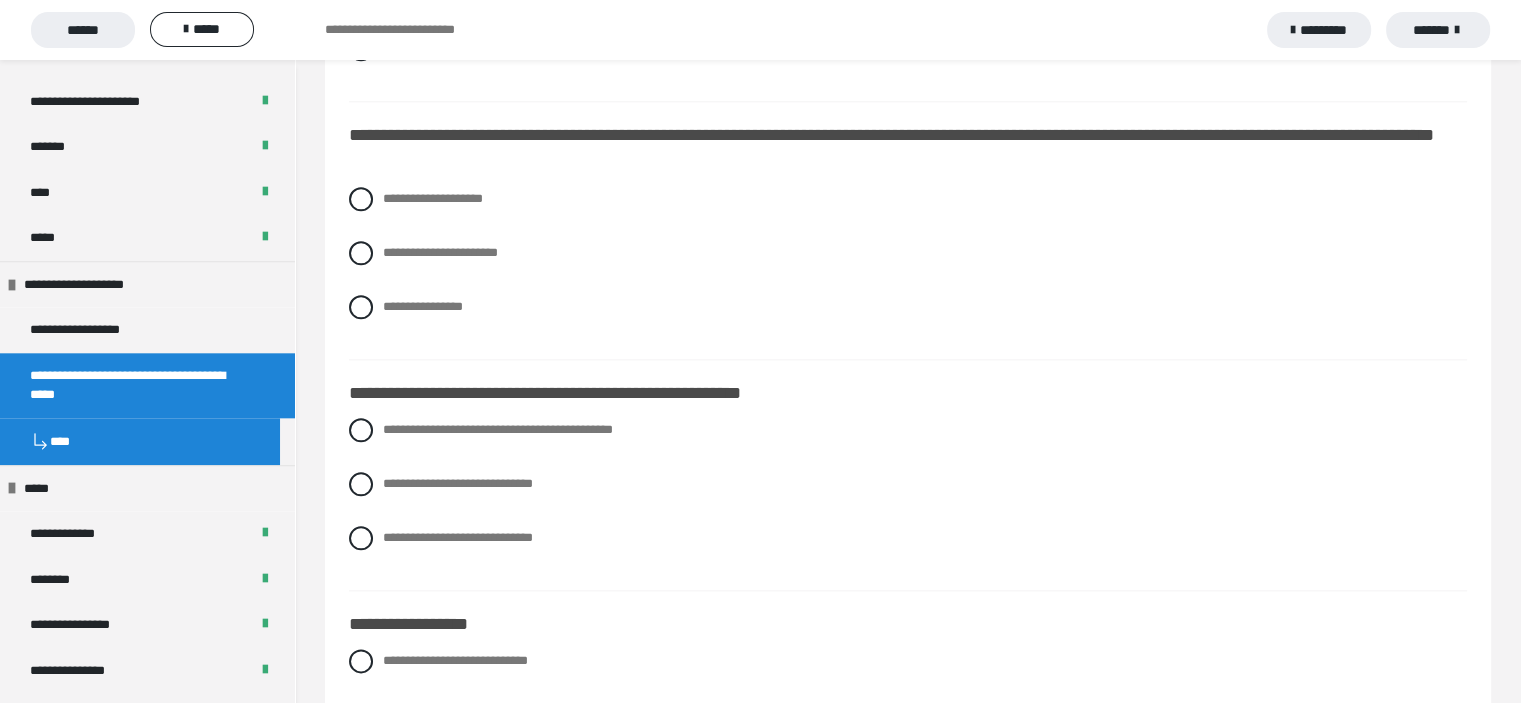 scroll, scrollTop: 2280, scrollLeft: 0, axis: vertical 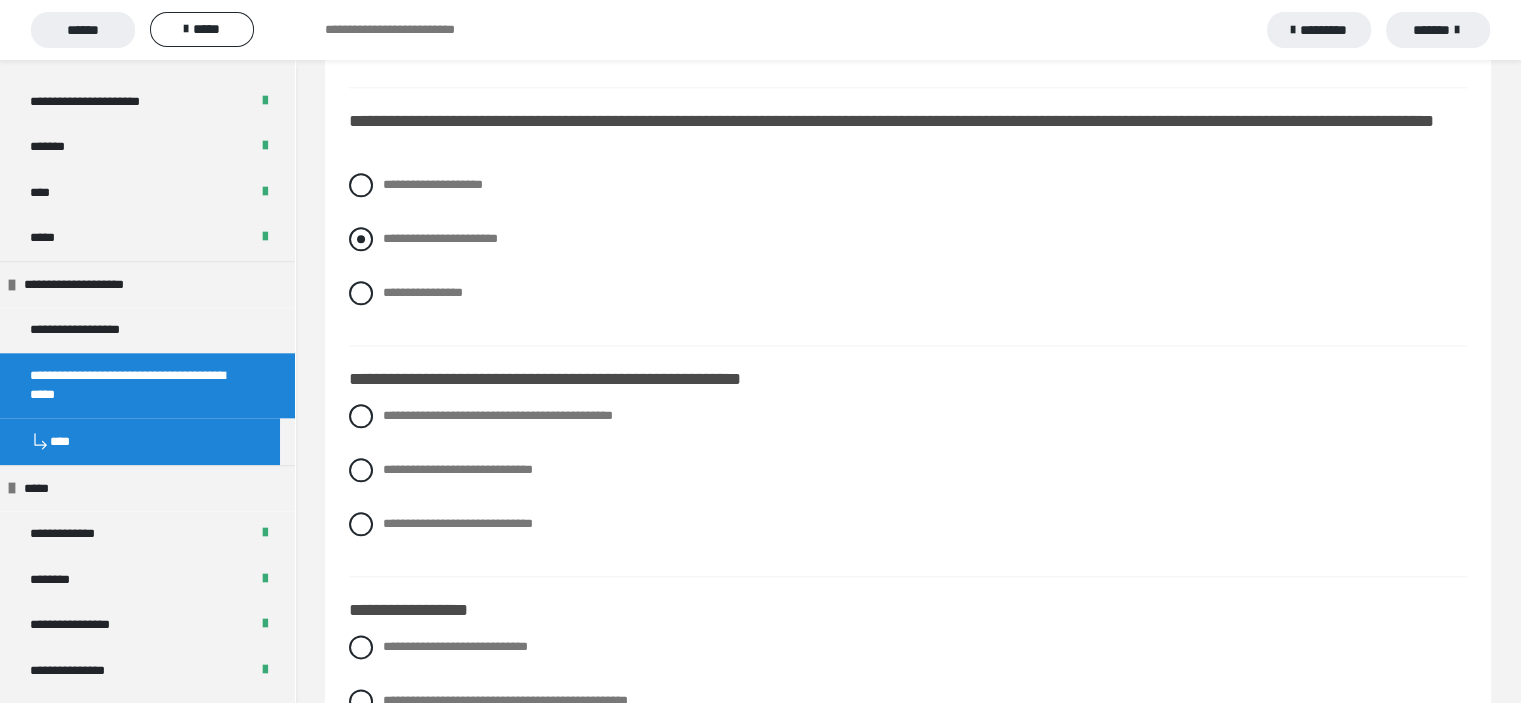 click at bounding box center (361, 239) 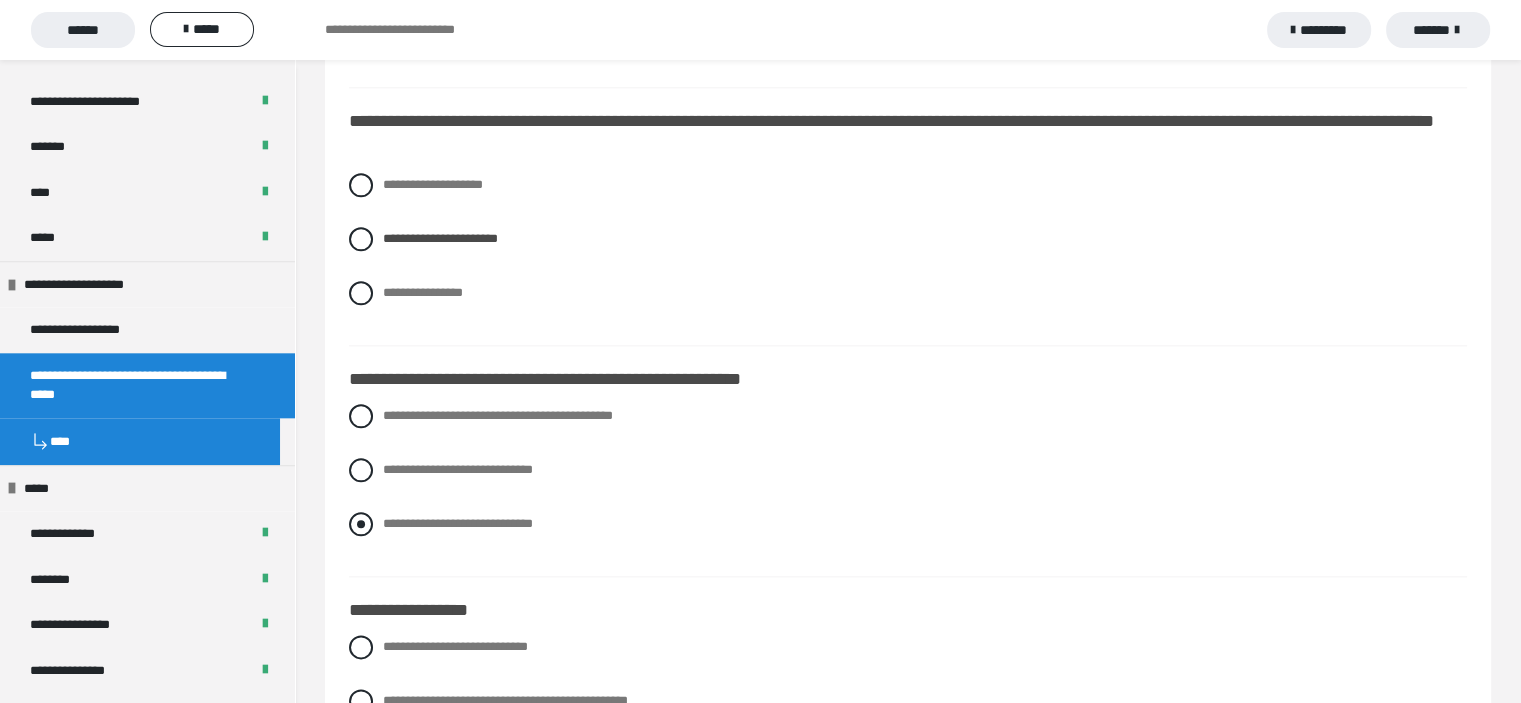click at bounding box center [361, 524] 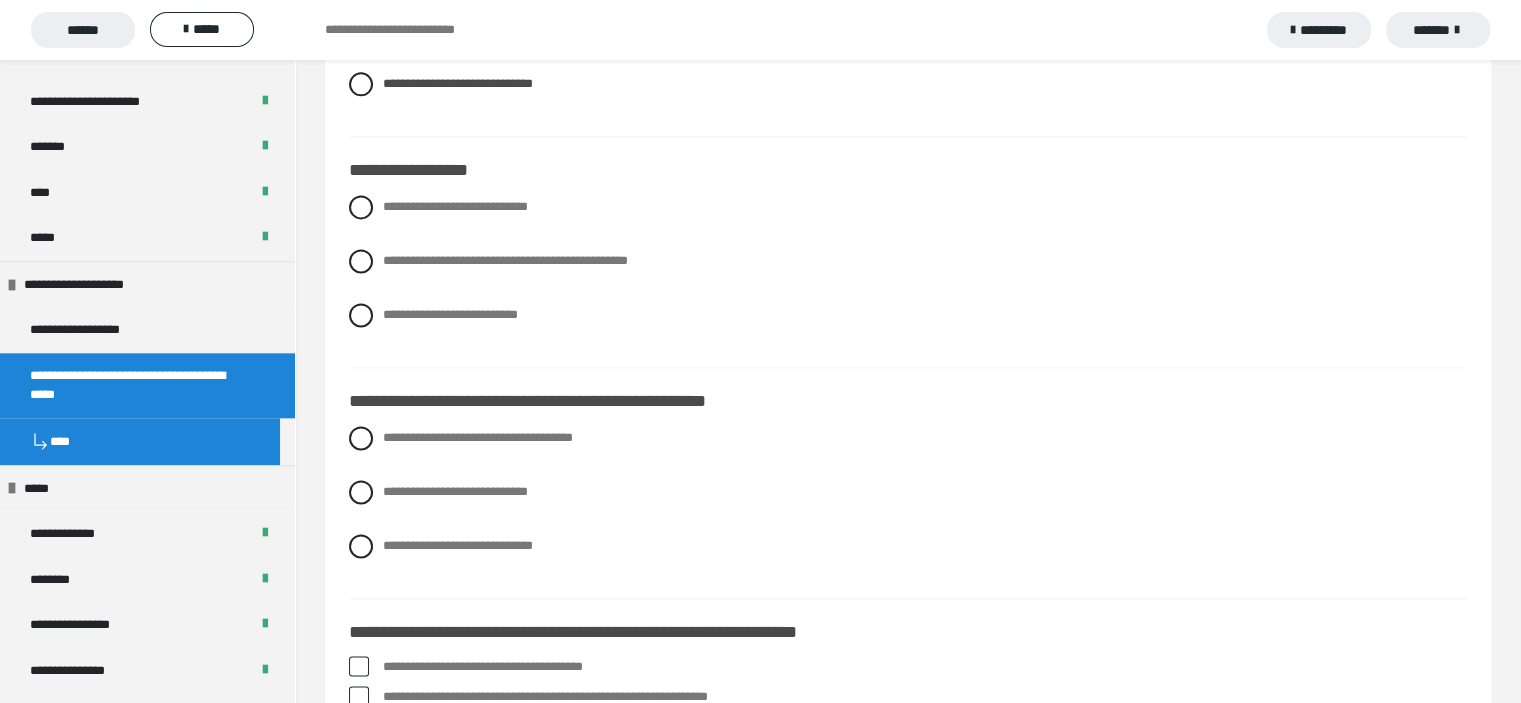 scroll, scrollTop: 2800, scrollLeft: 0, axis: vertical 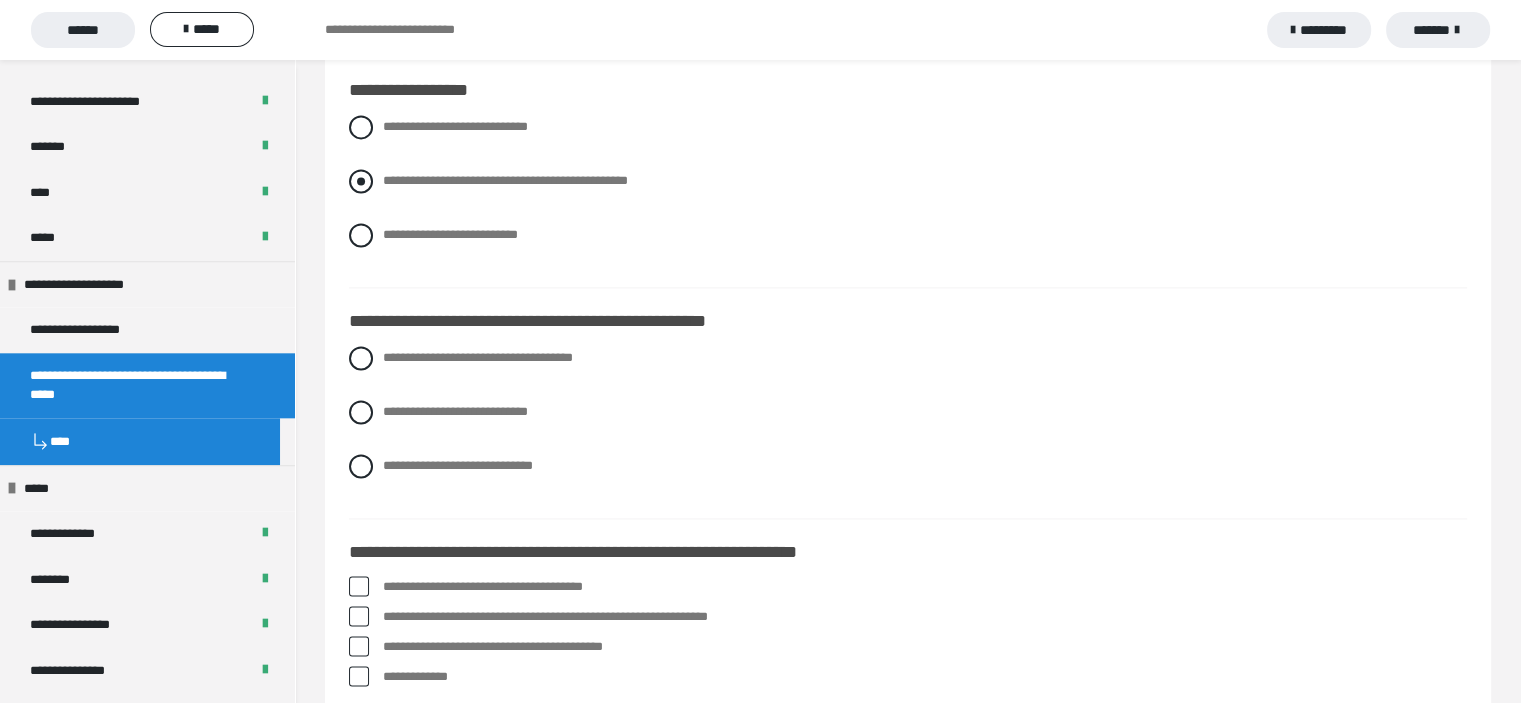 click at bounding box center (361, 181) 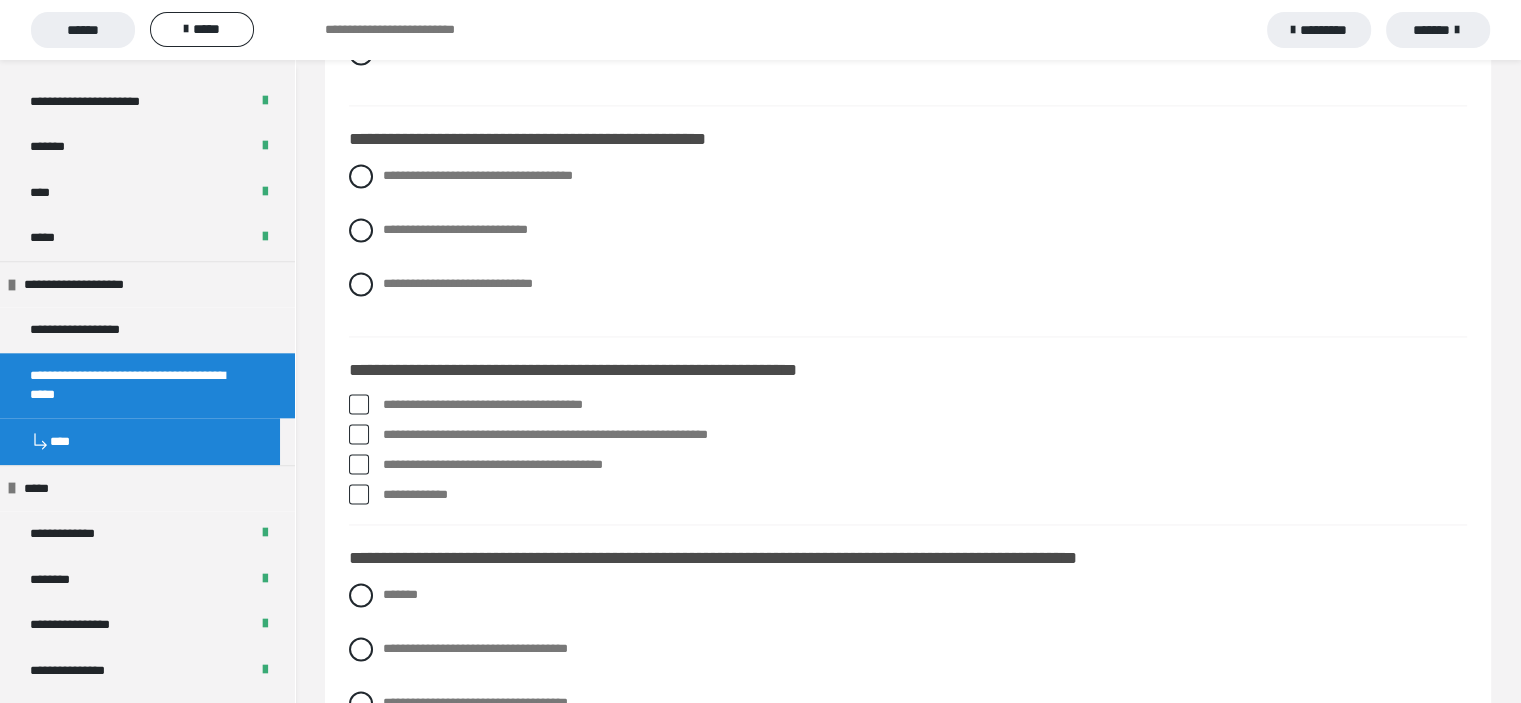 scroll, scrollTop: 3000, scrollLeft: 0, axis: vertical 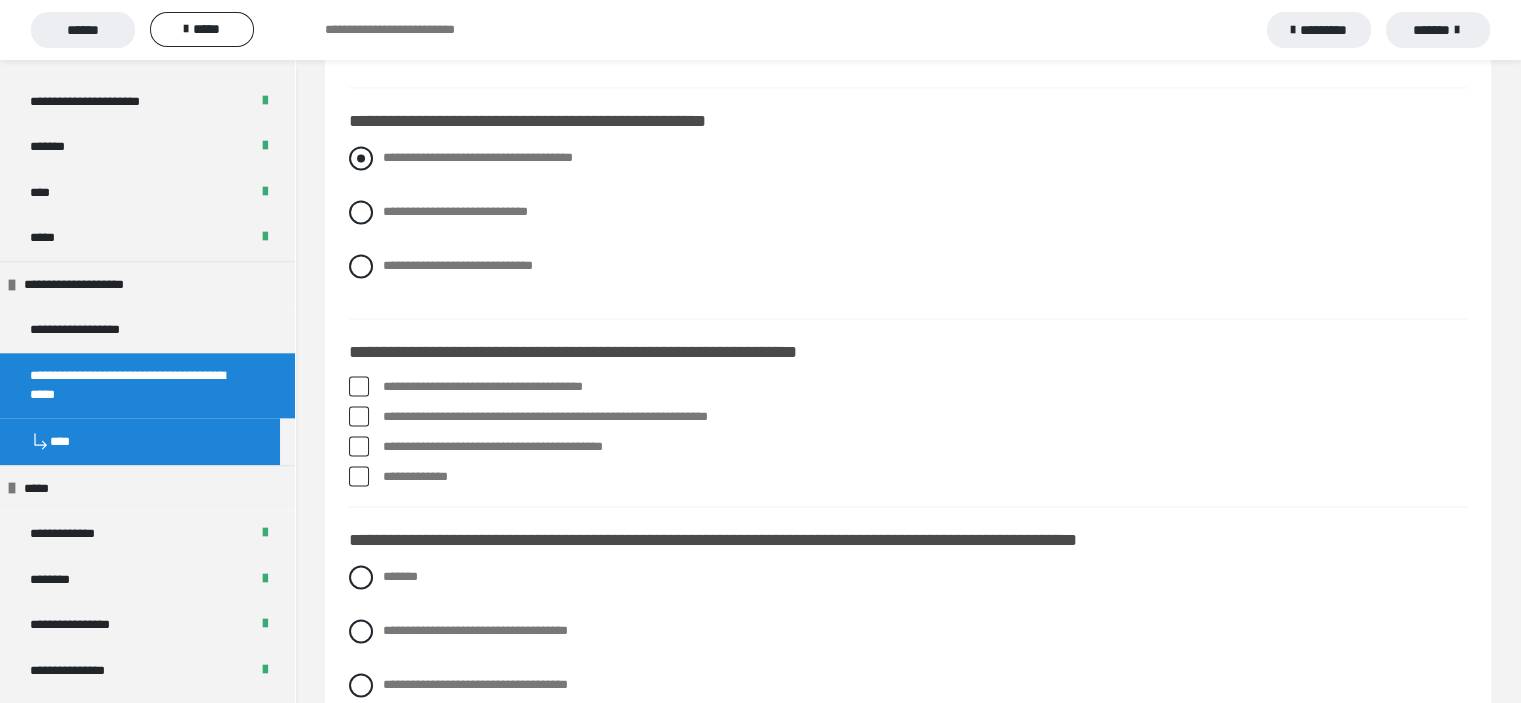 click at bounding box center [361, 158] 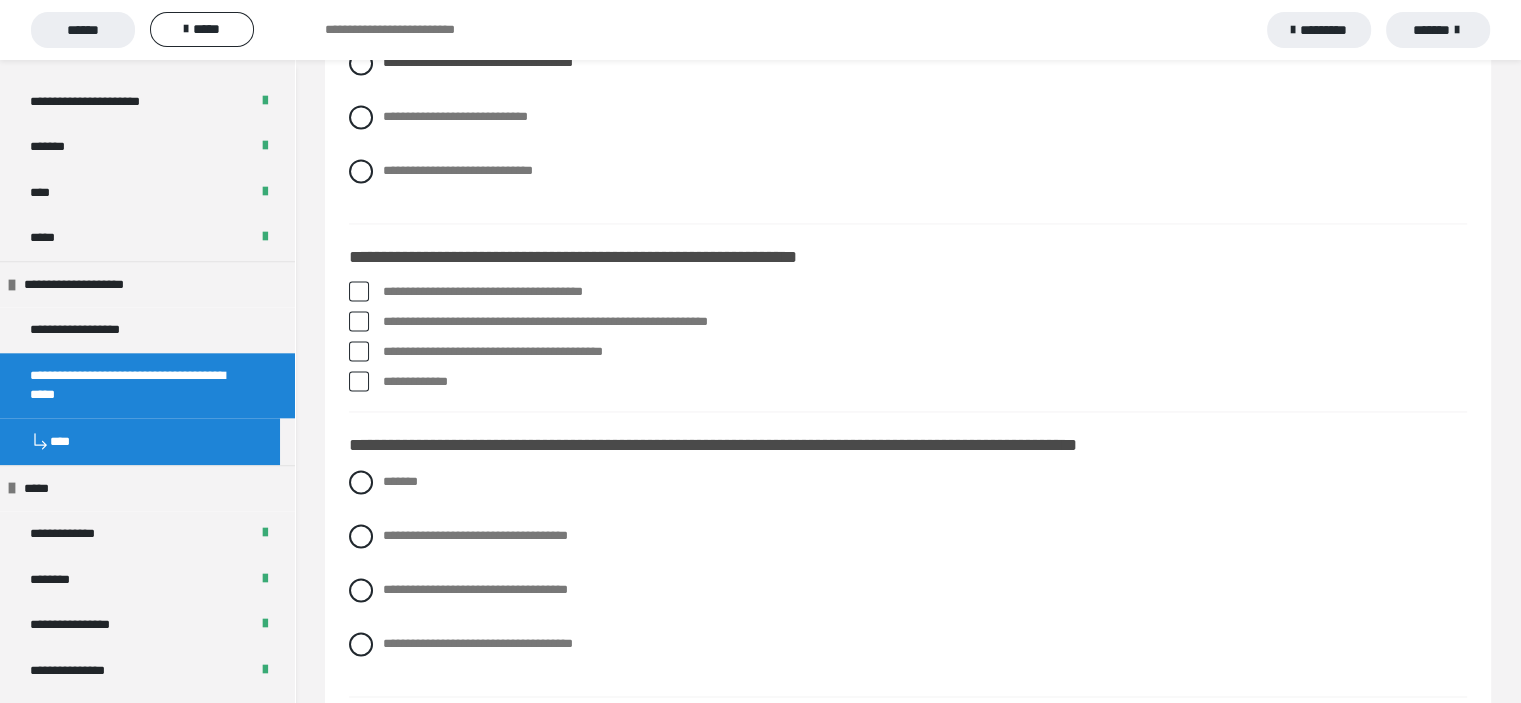 scroll, scrollTop: 3055, scrollLeft: 0, axis: vertical 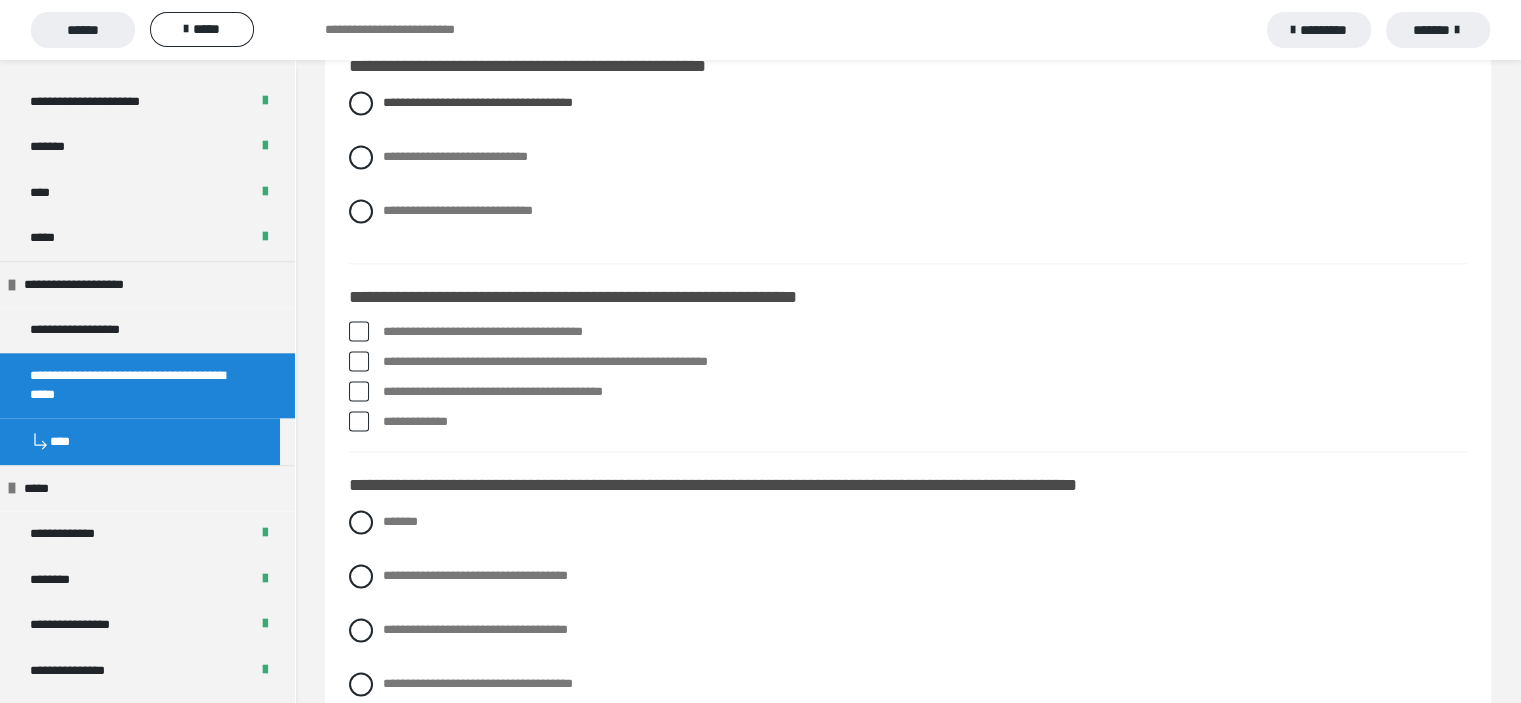 click at bounding box center [359, 421] 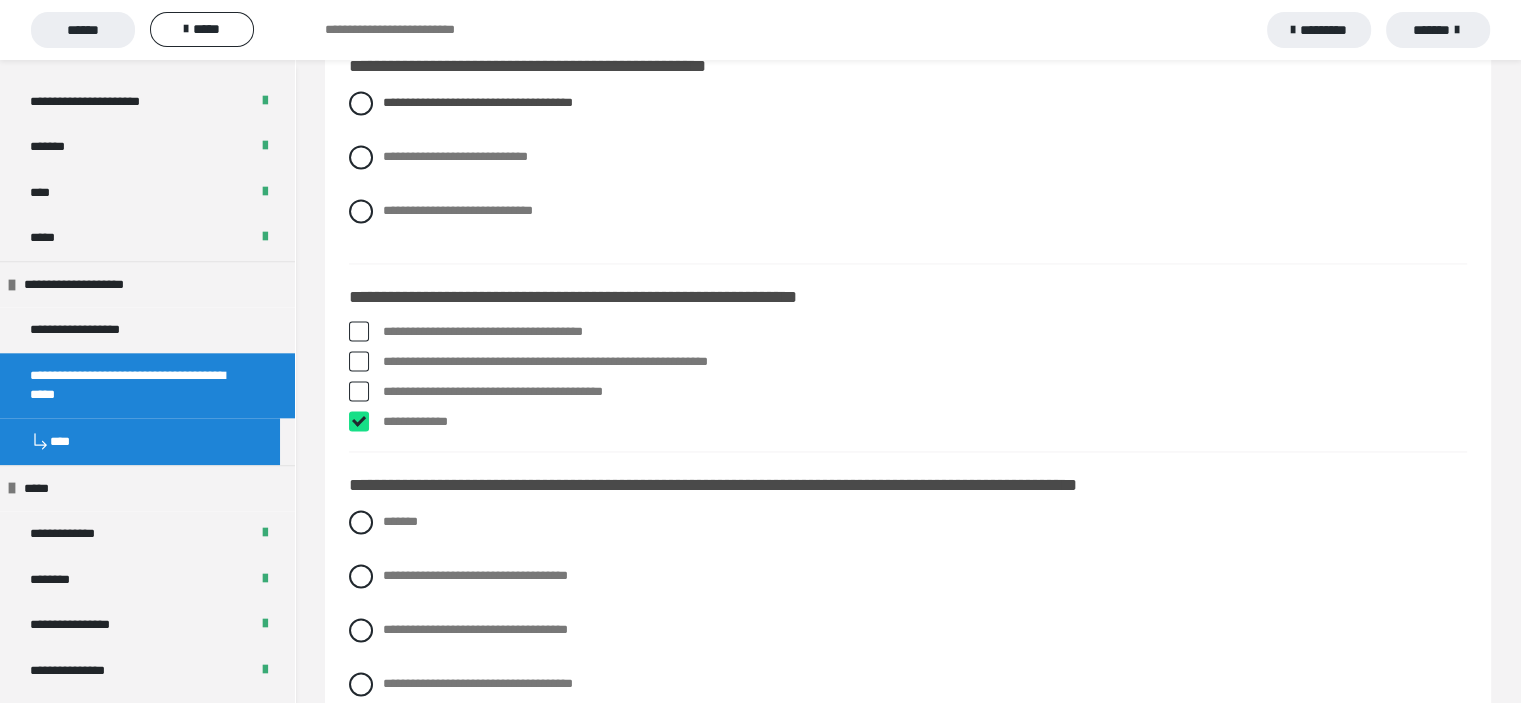 checkbox on "****" 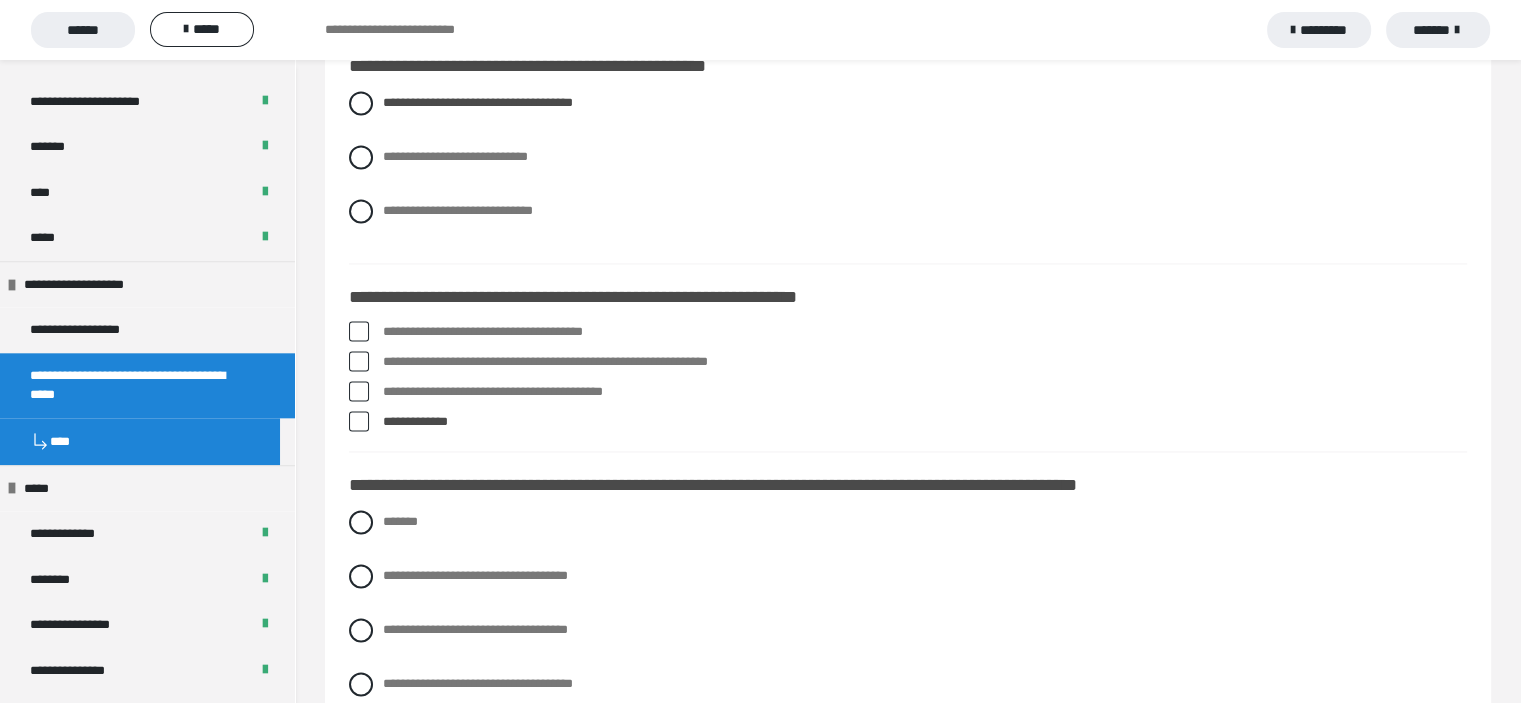 click at bounding box center [359, 331] 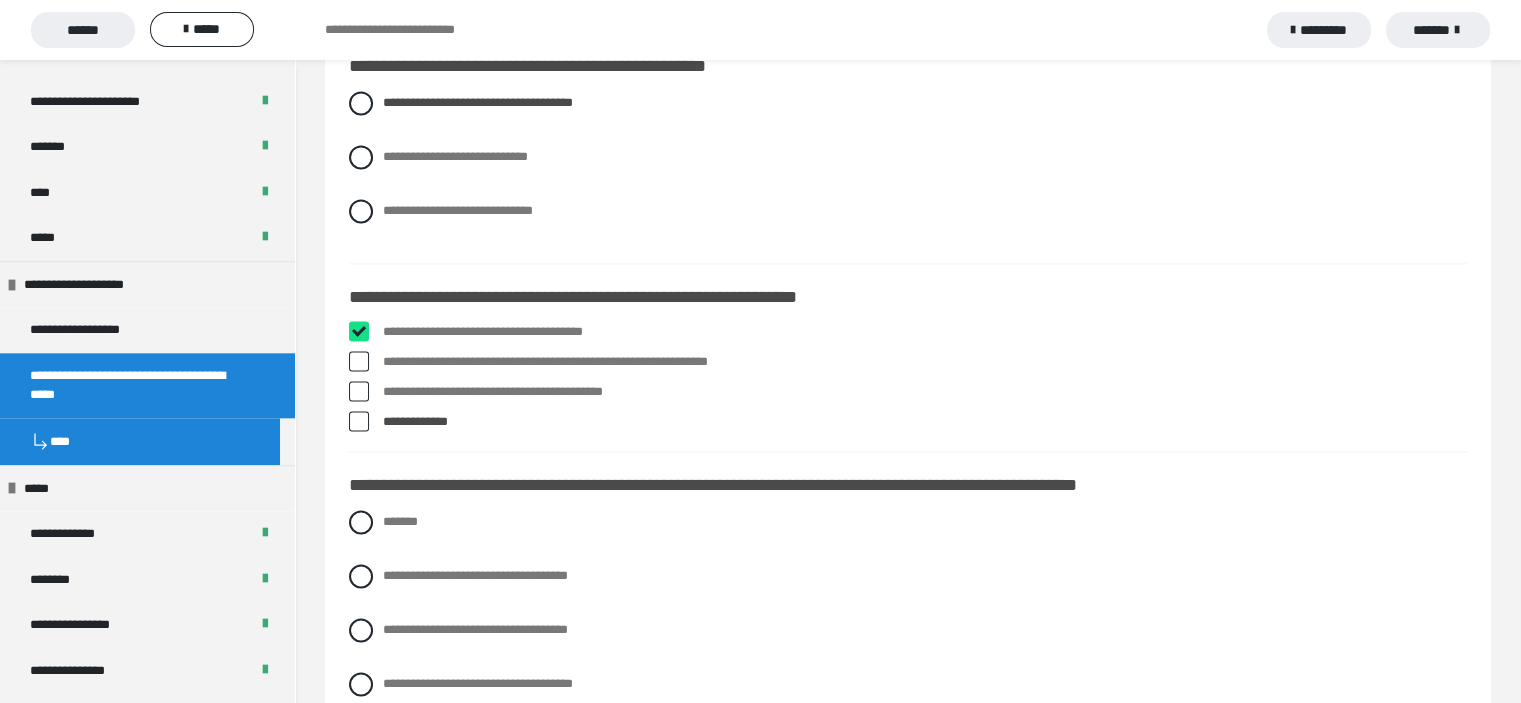 checkbox on "****" 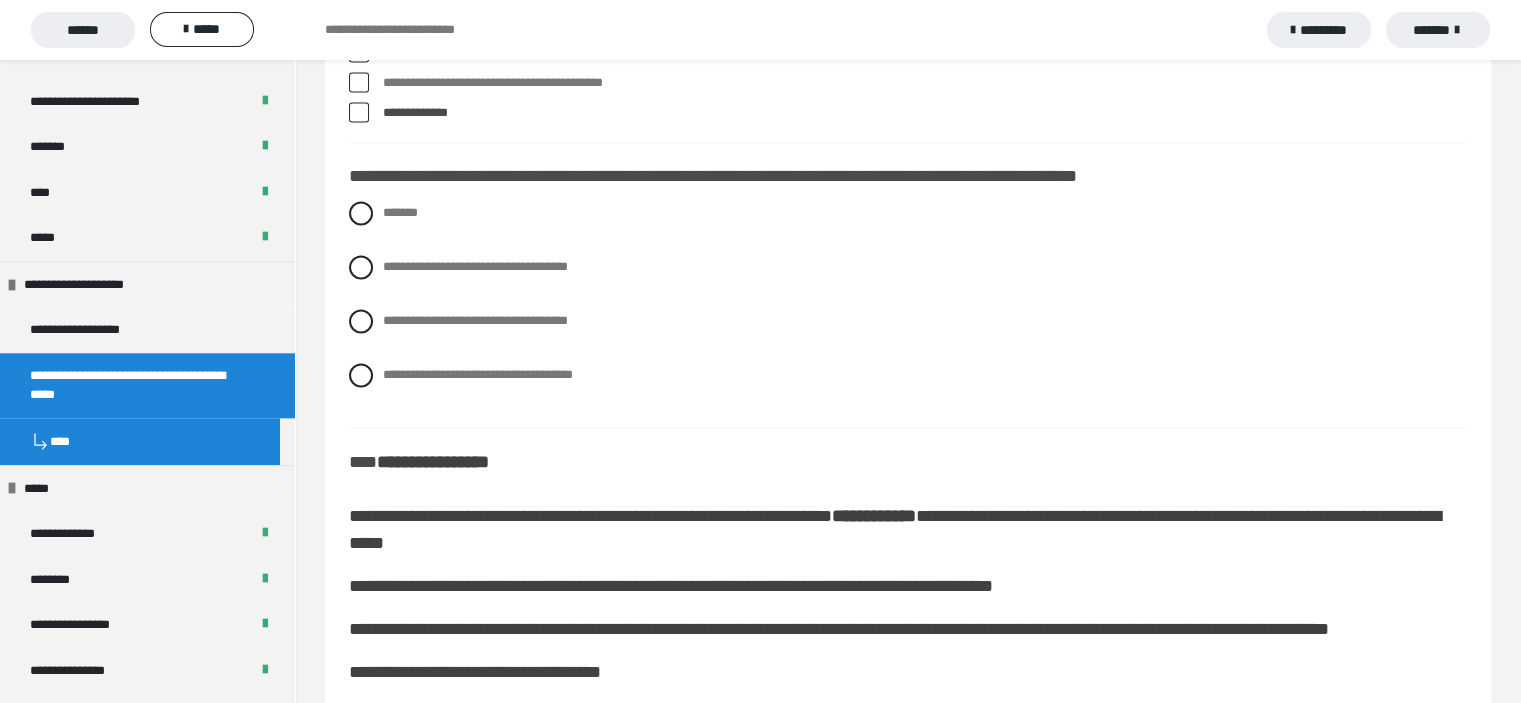 scroll, scrollTop: 3375, scrollLeft: 0, axis: vertical 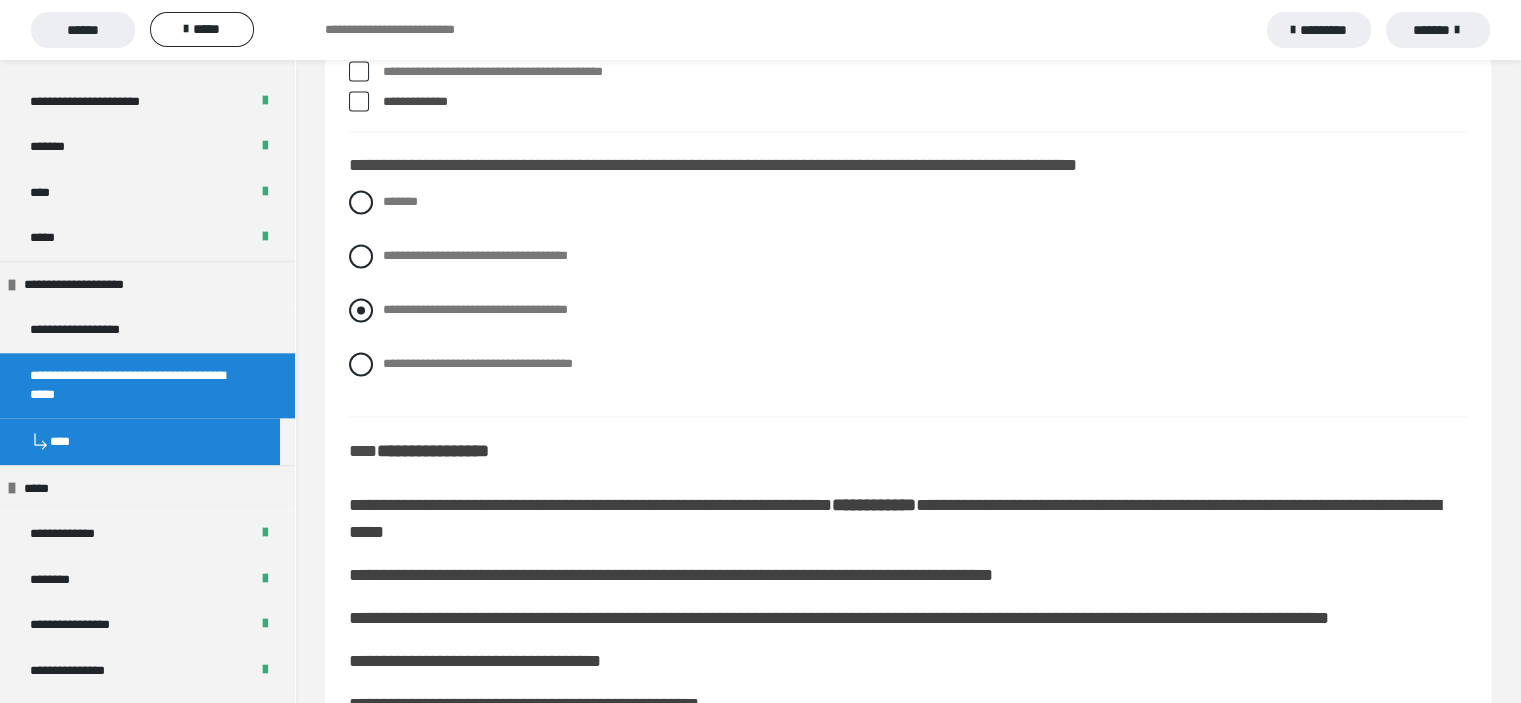 click at bounding box center [361, 310] 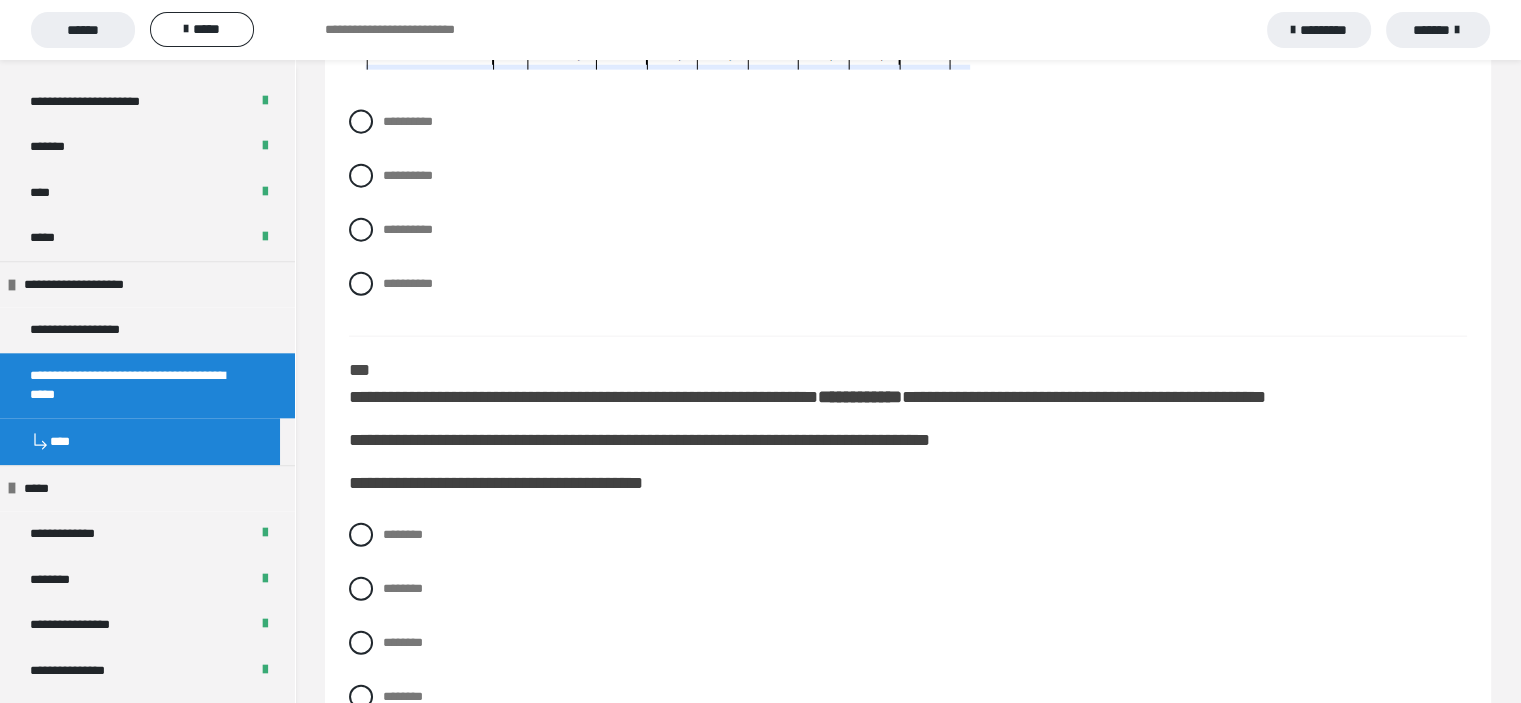 scroll, scrollTop: 4641, scrollLeft: 0, axis: vertical 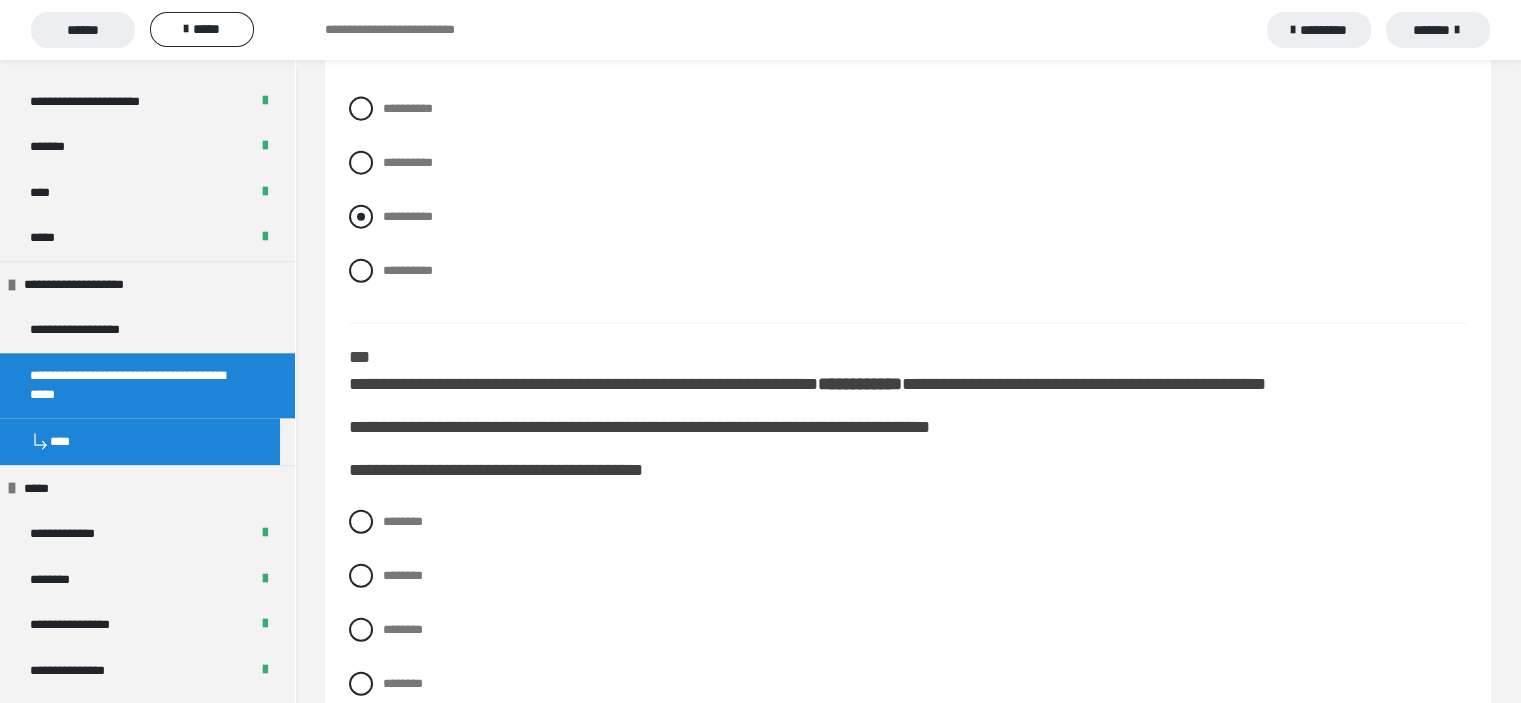 click at bounding box center (361, 217) 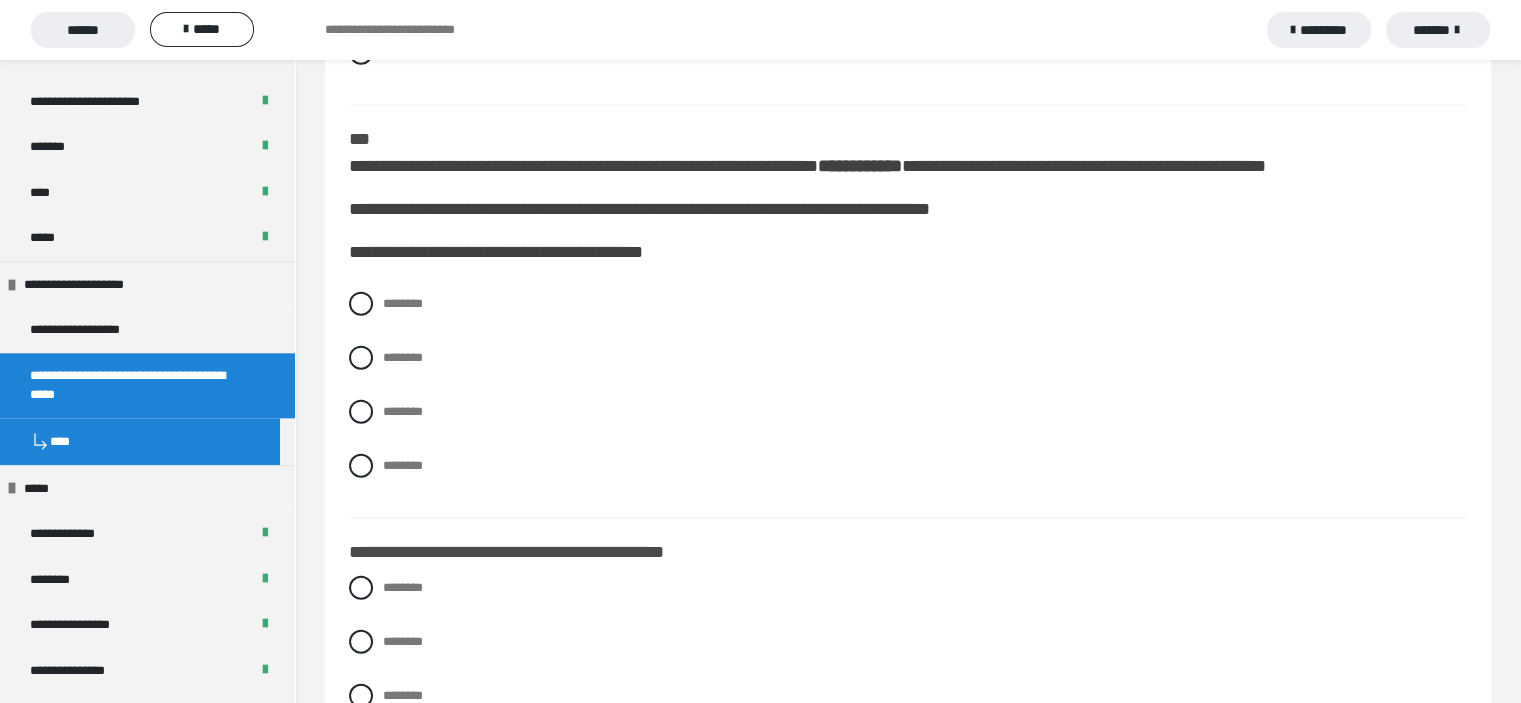 scroll, scrollTop: 4868, scrollLeft: 0, axis: vertical 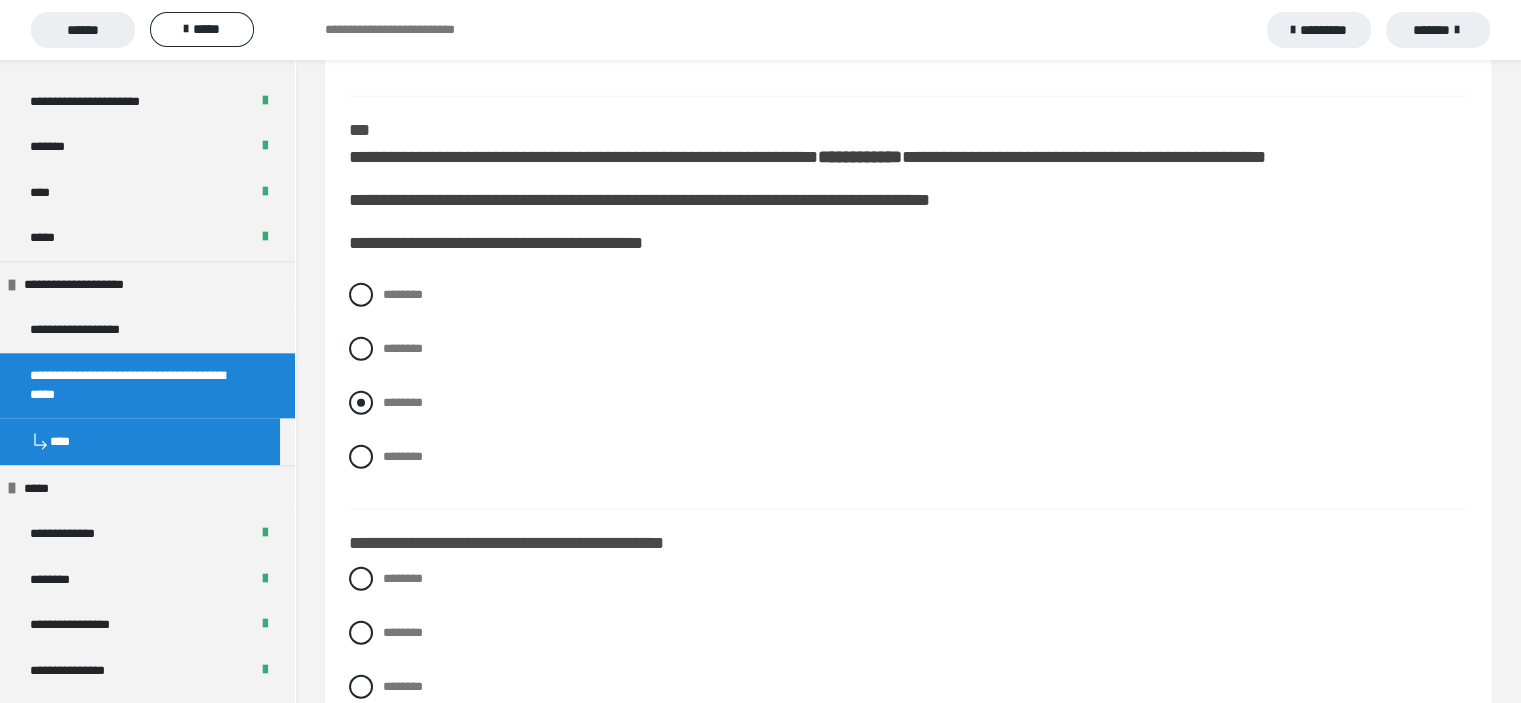 click at bounding box center [361, 403] 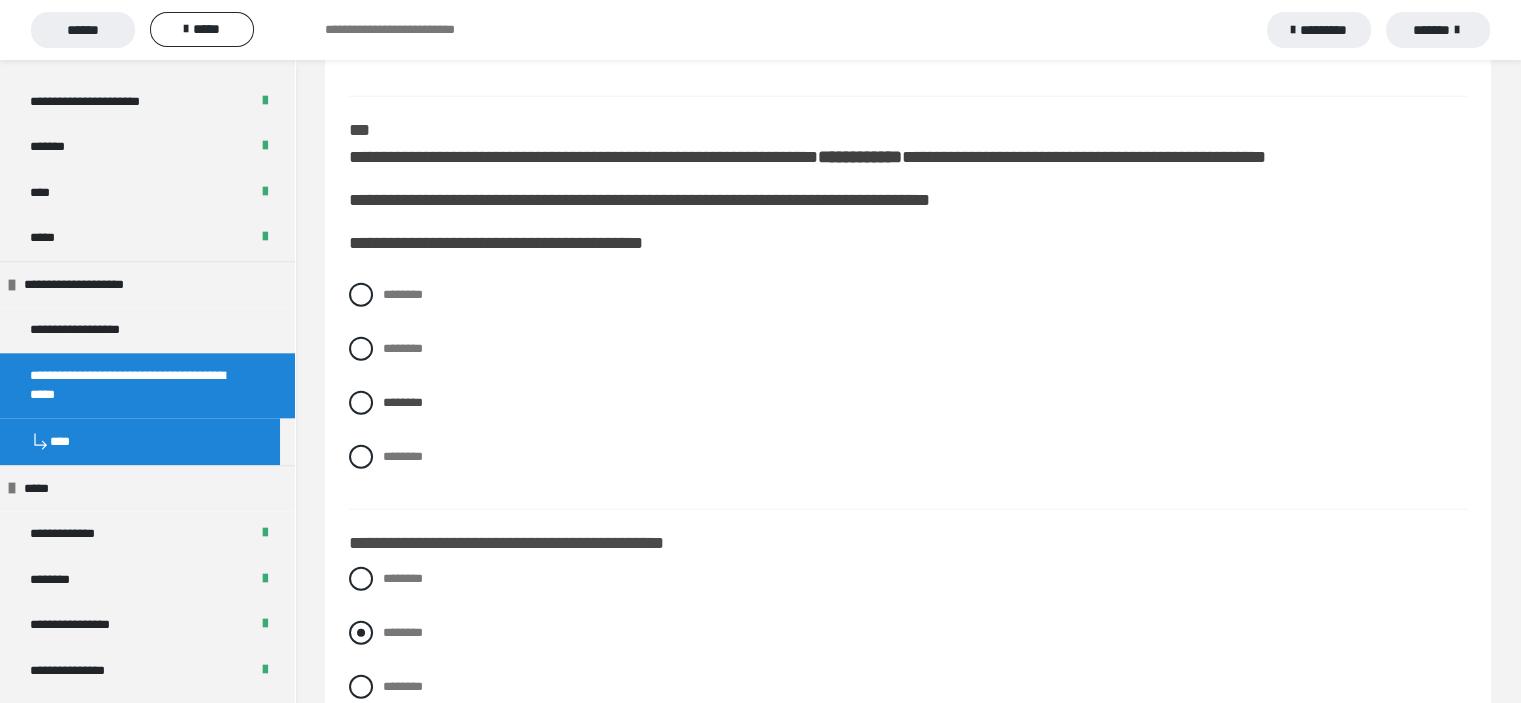 click at bounding box center [361, 633] 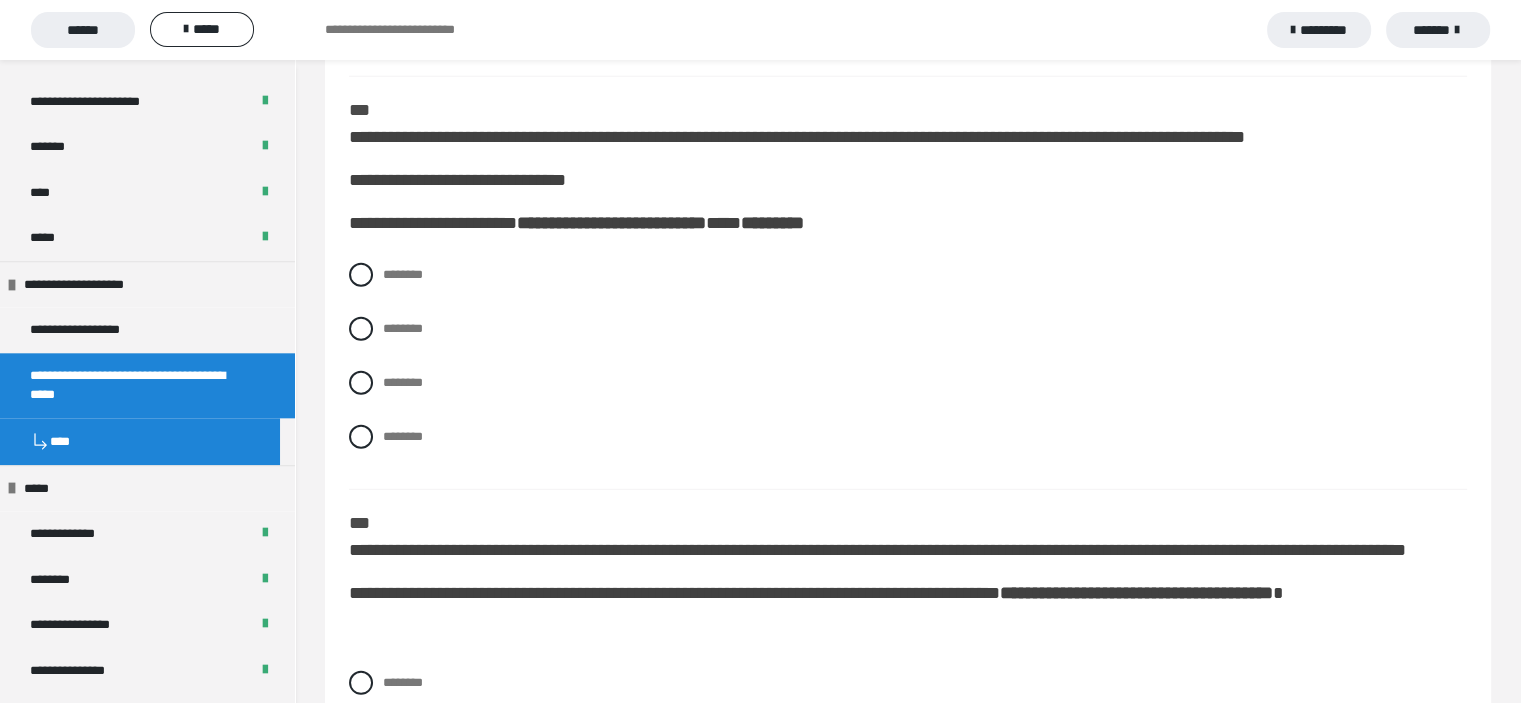 scroll, scrollTop: 5588, scrollLeft: 0, axis: vertical 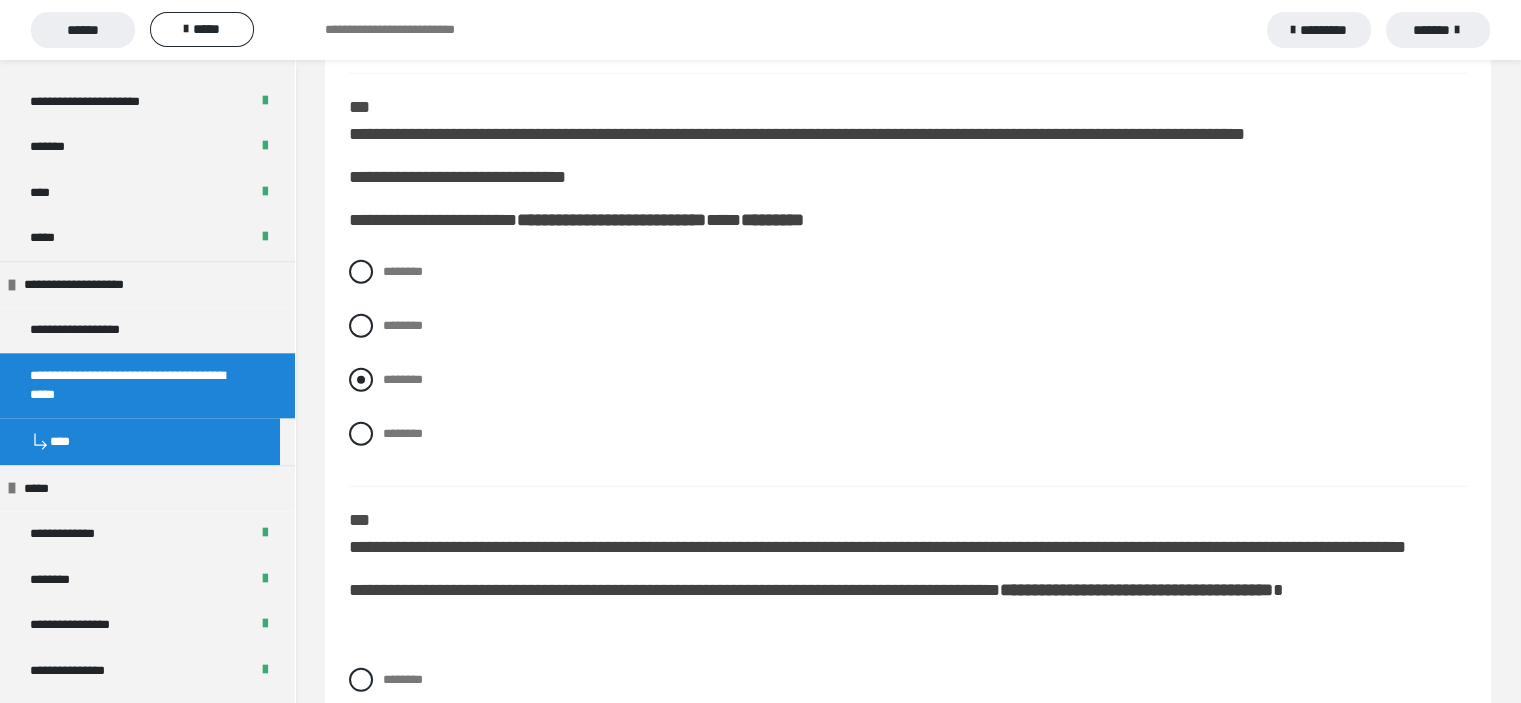 click at bounding box center (361, 380) 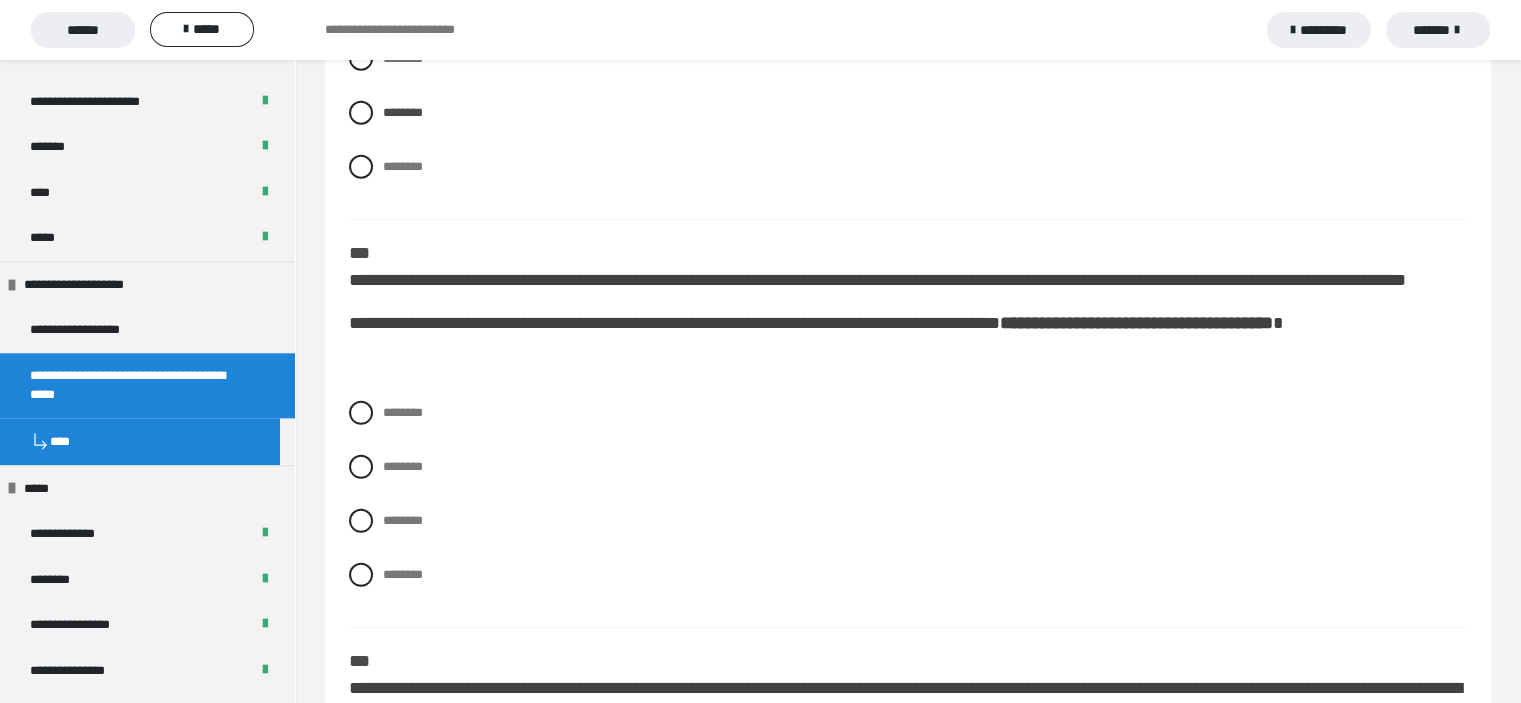scroll, scrollTop: 5881, scrollLeft: 0, axis: vertical 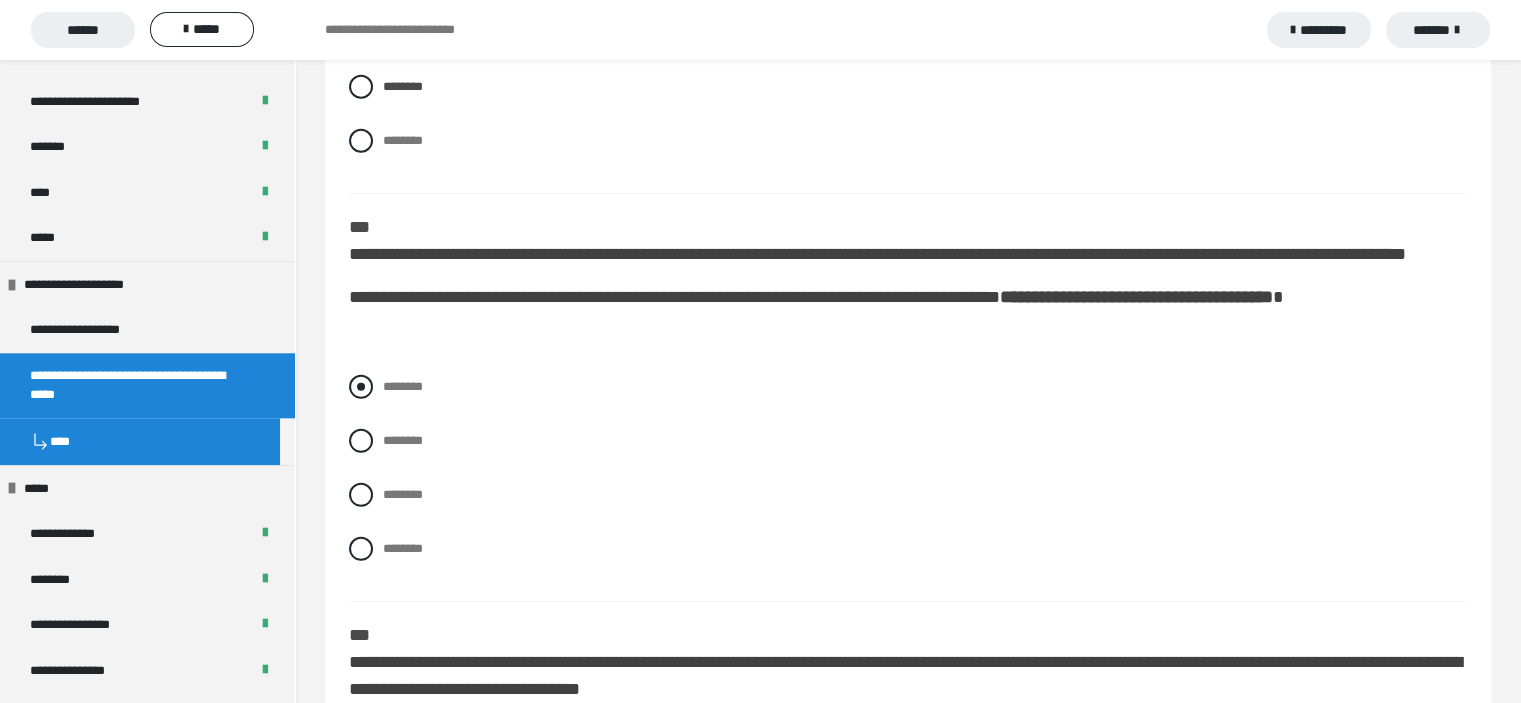 click at bounding box center (361, 387) 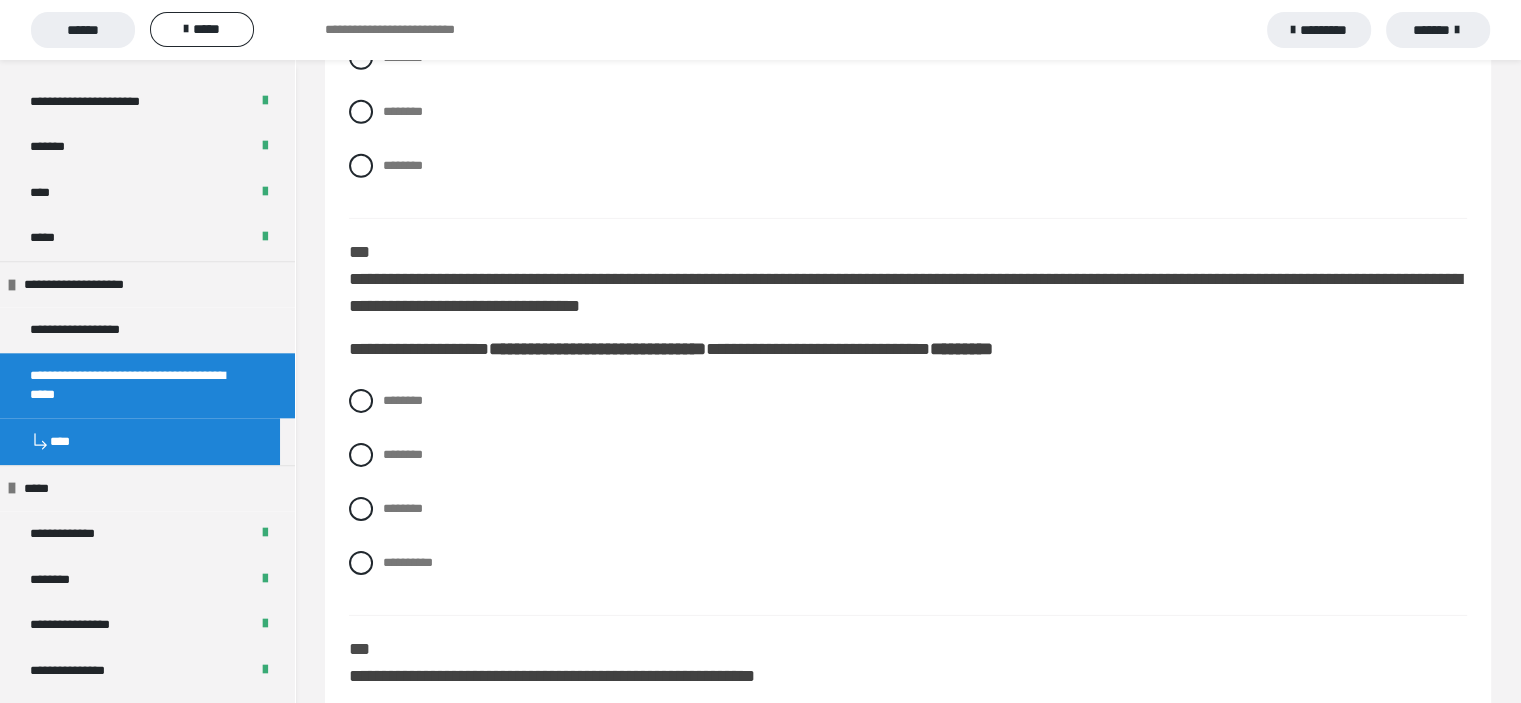 scroll, scrollTop: 6281, scrollLeft: 0, axis: vertical 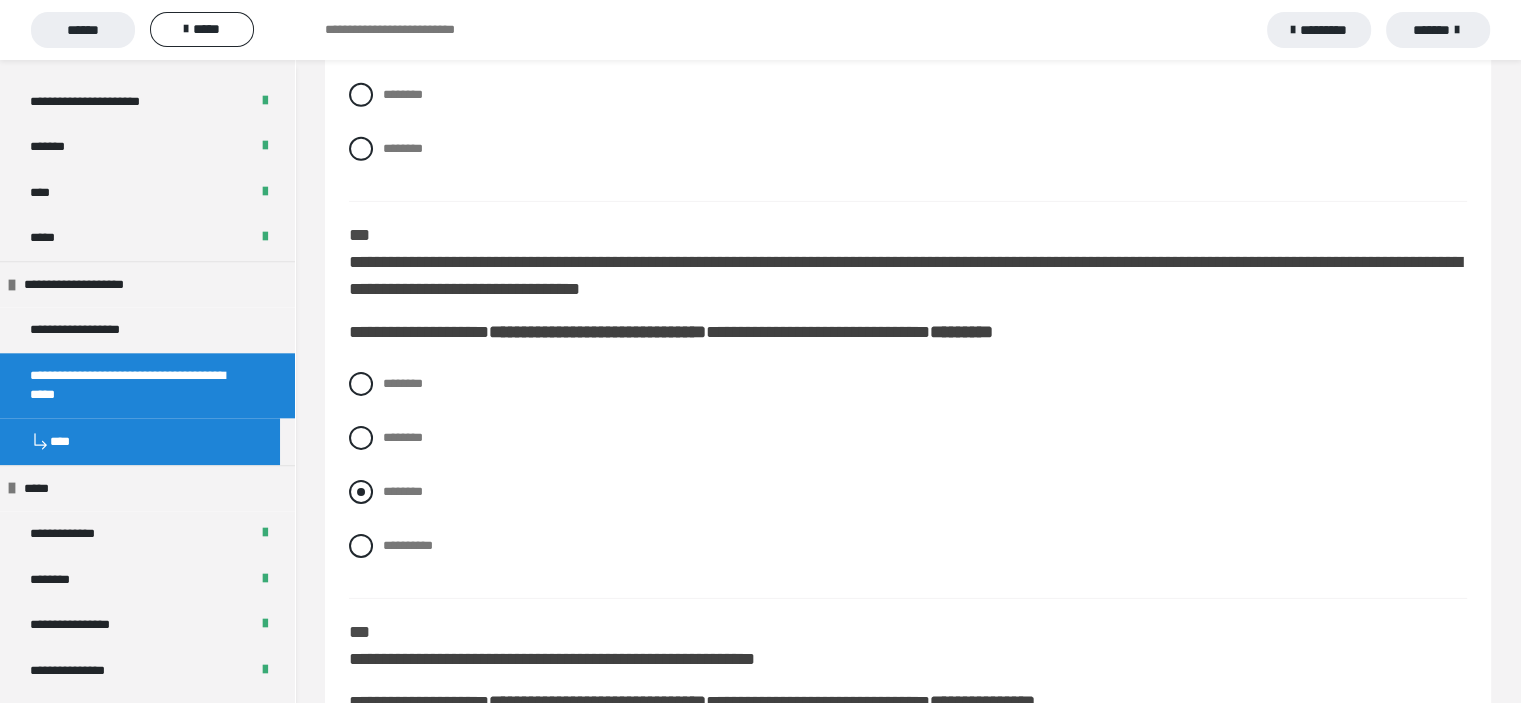 click at bounding box center [361, 492] 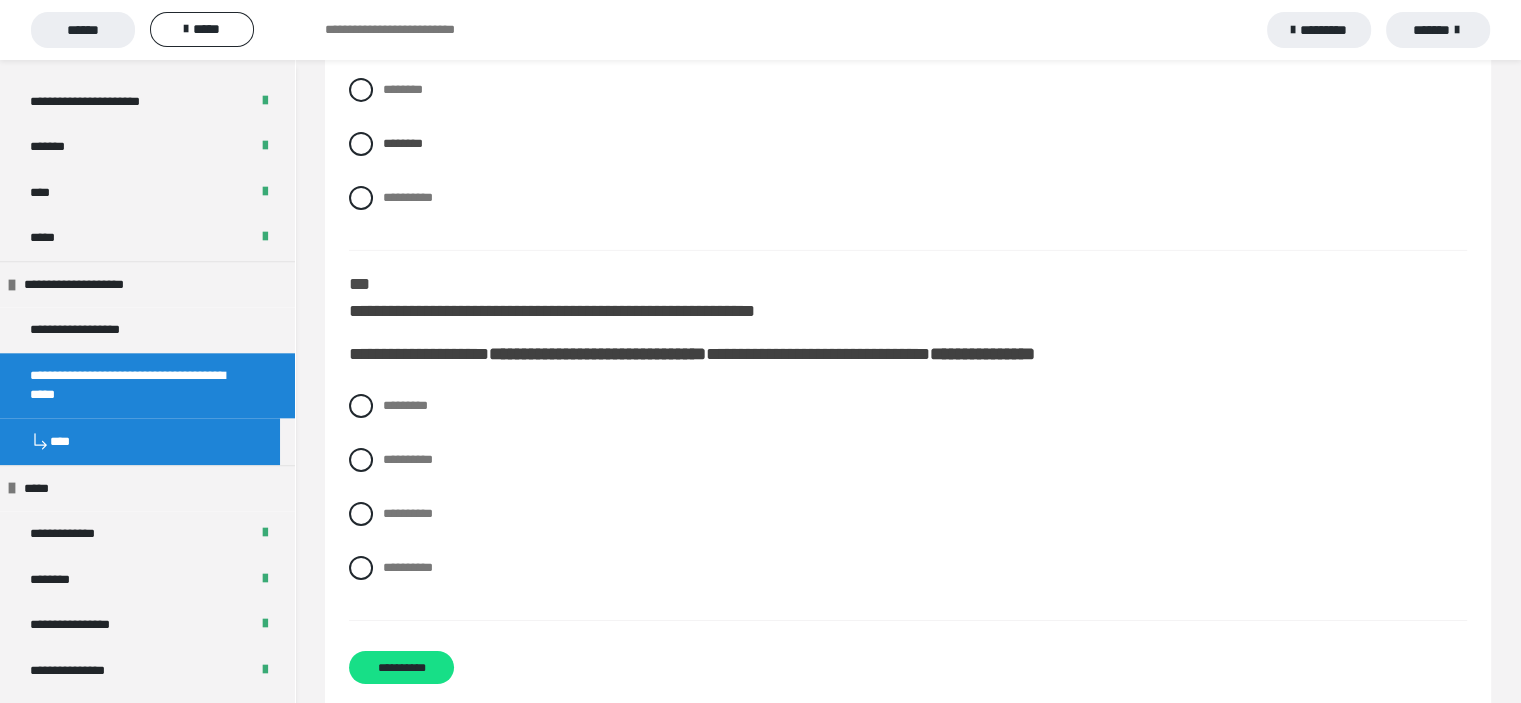 scroll, scrollTop: 6641, scrollLeft: 0, axis: vertical 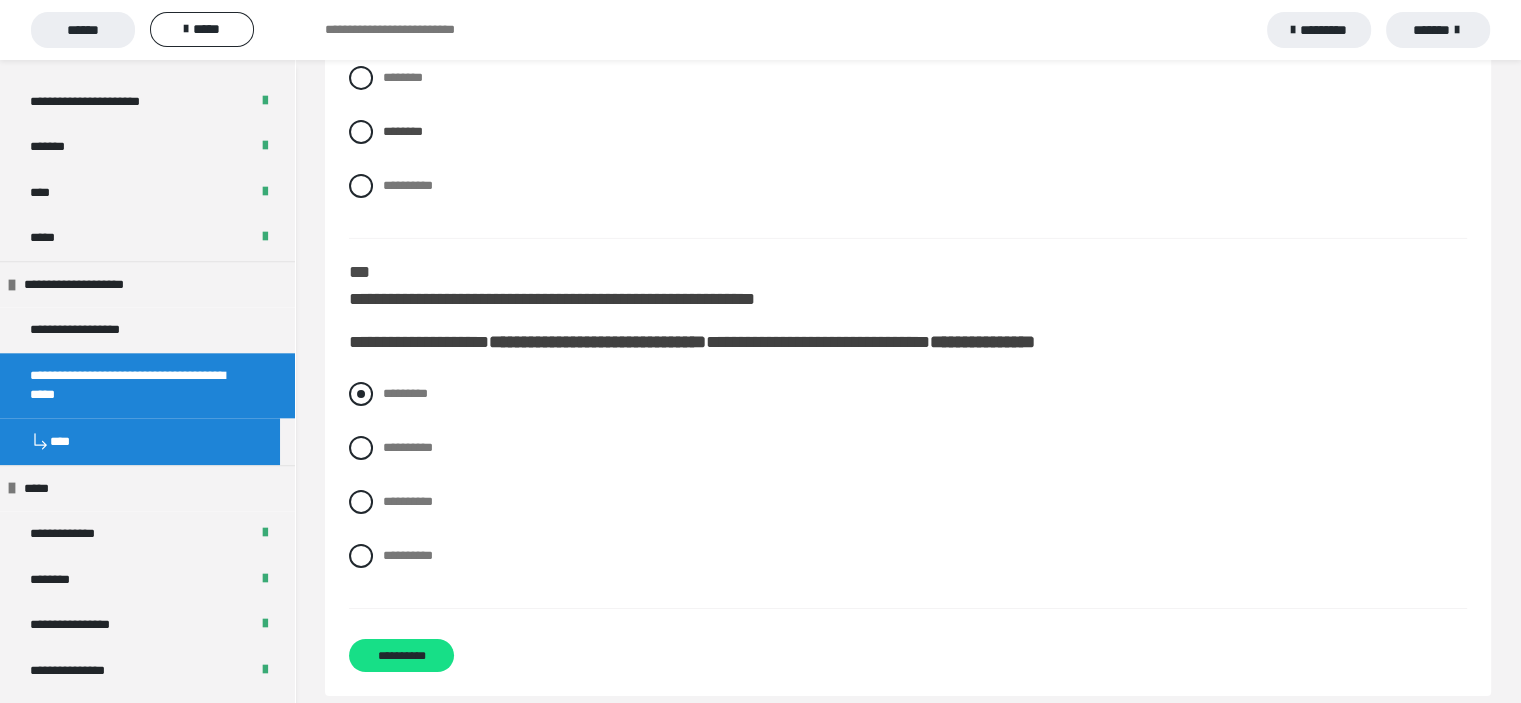 click at bounding box center [361, 394] 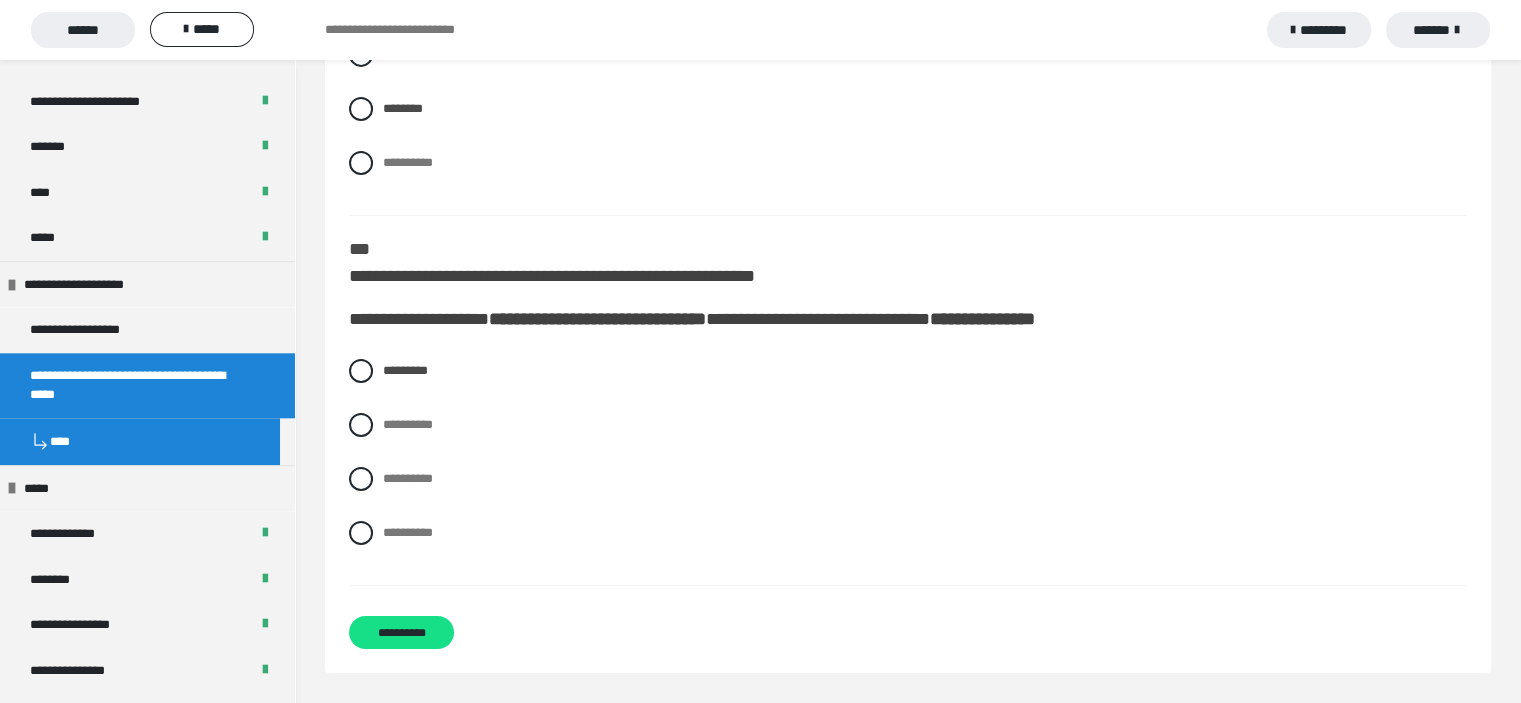 scroll, scrollTop: 6713, scrollLeft: 0, axis: vertical 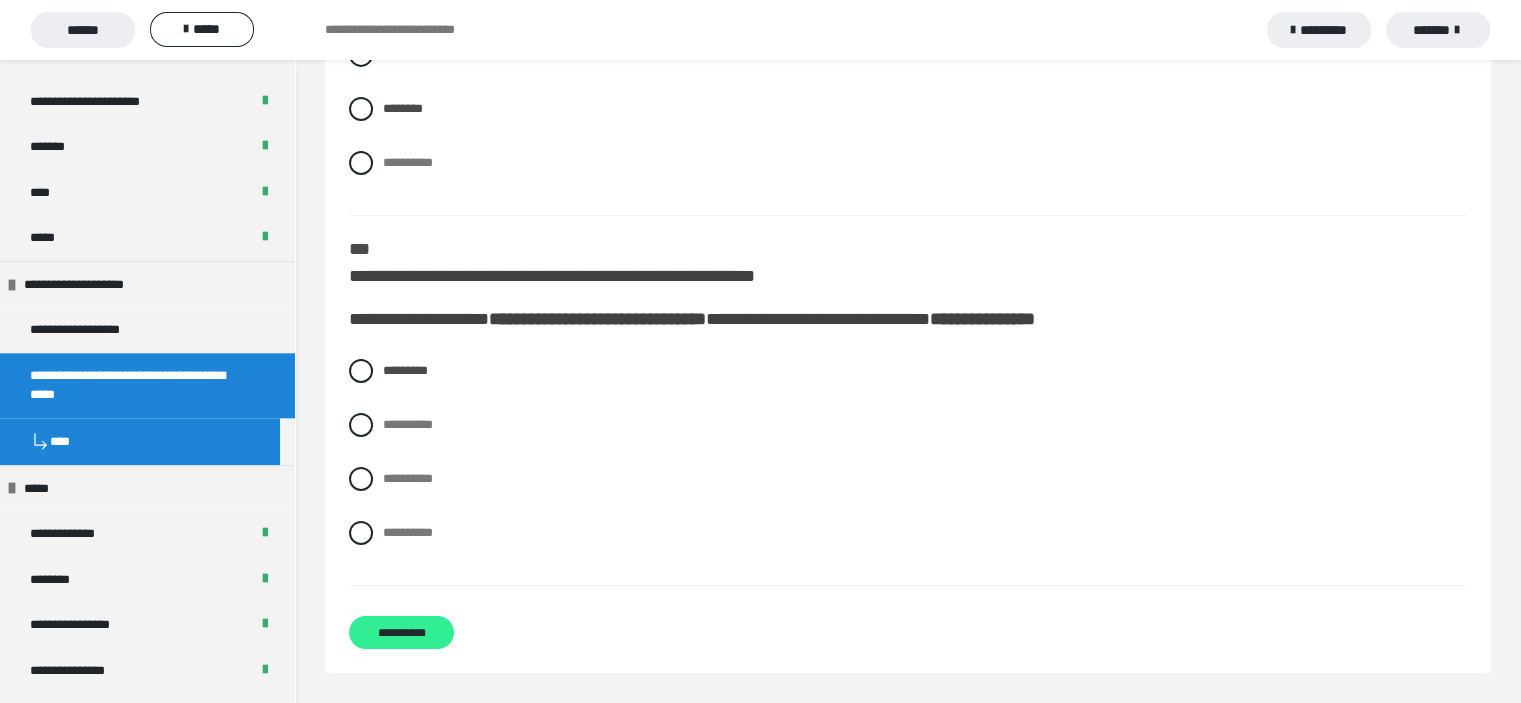 click on "**********" at bounding box center [401, 632] 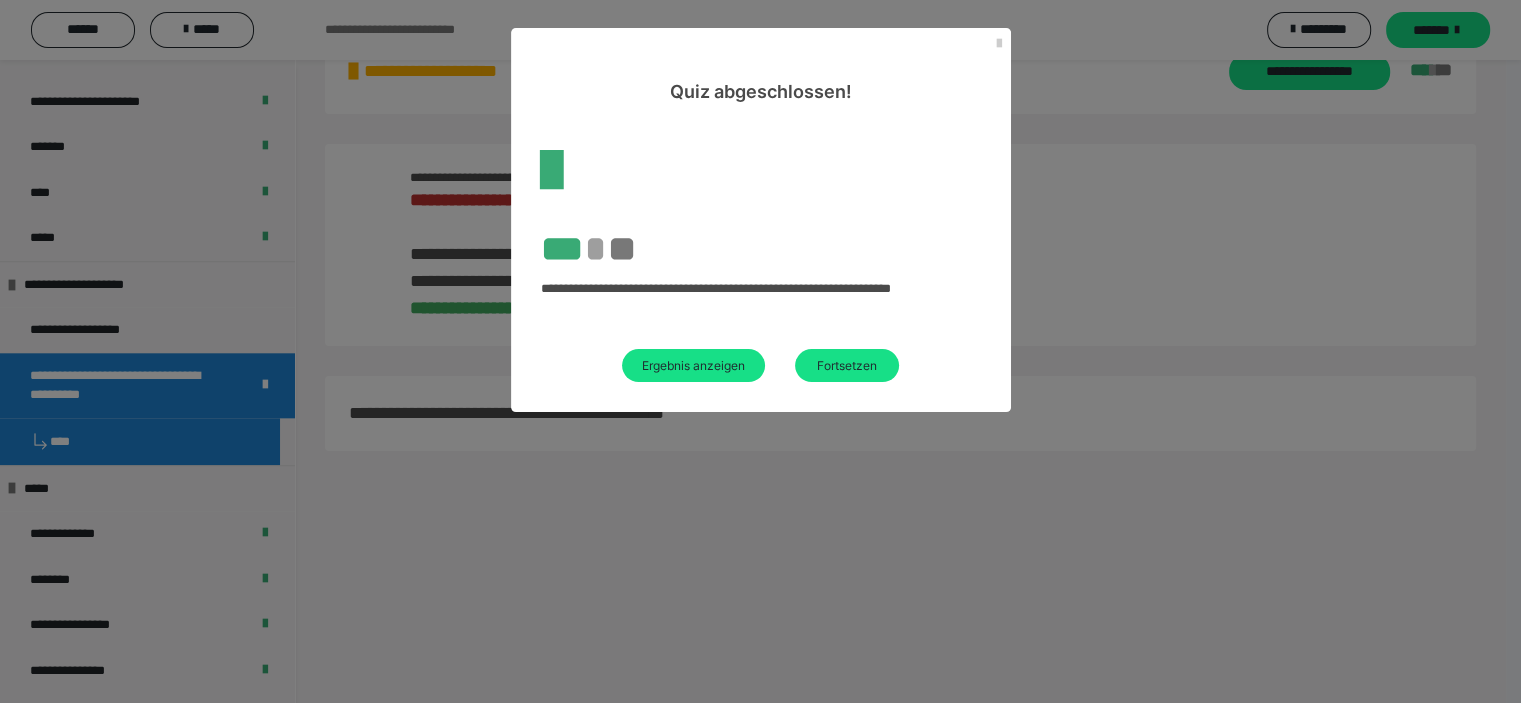 scroll, scrollTop: 496, scrollLeft: 0, axis: vertical 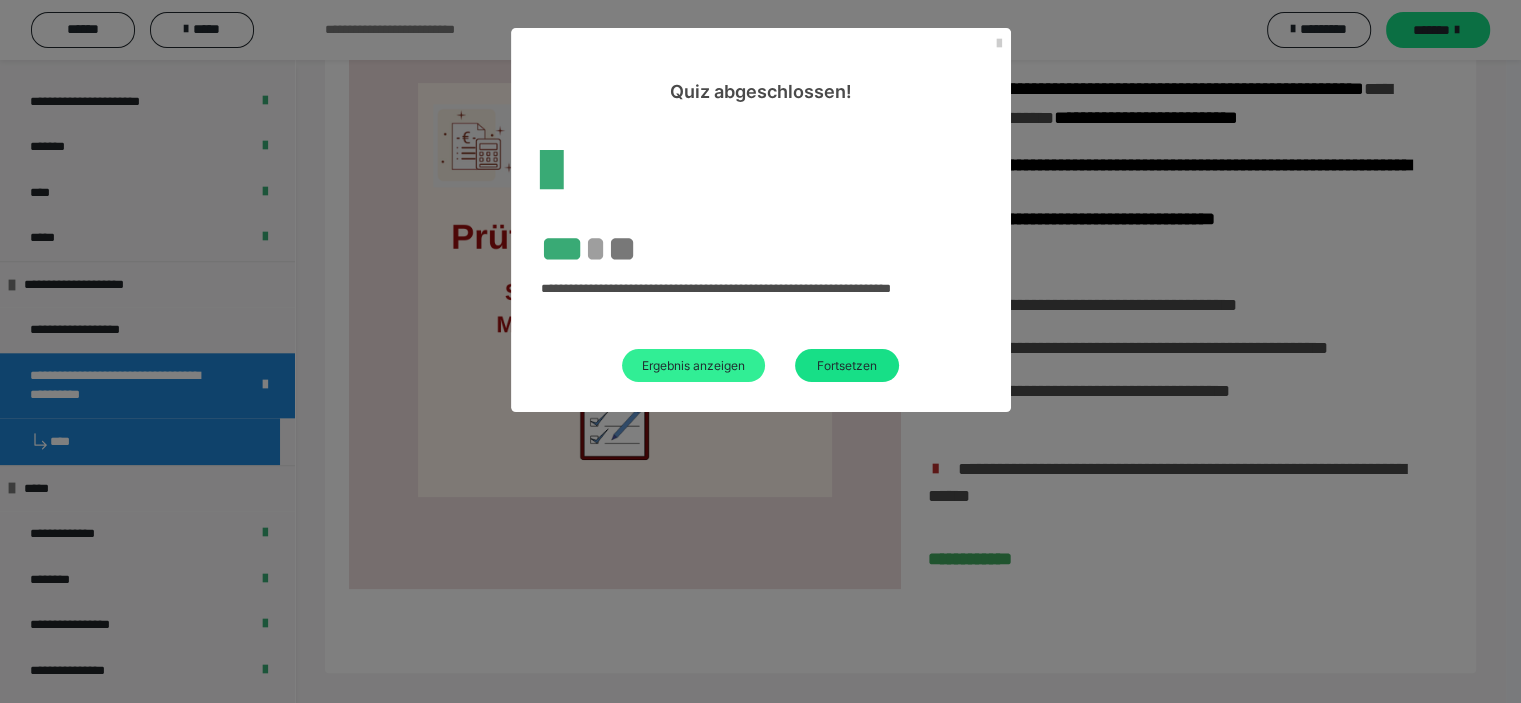 click on "Ergebnis anzeigen" at bounding box center [693, 365] 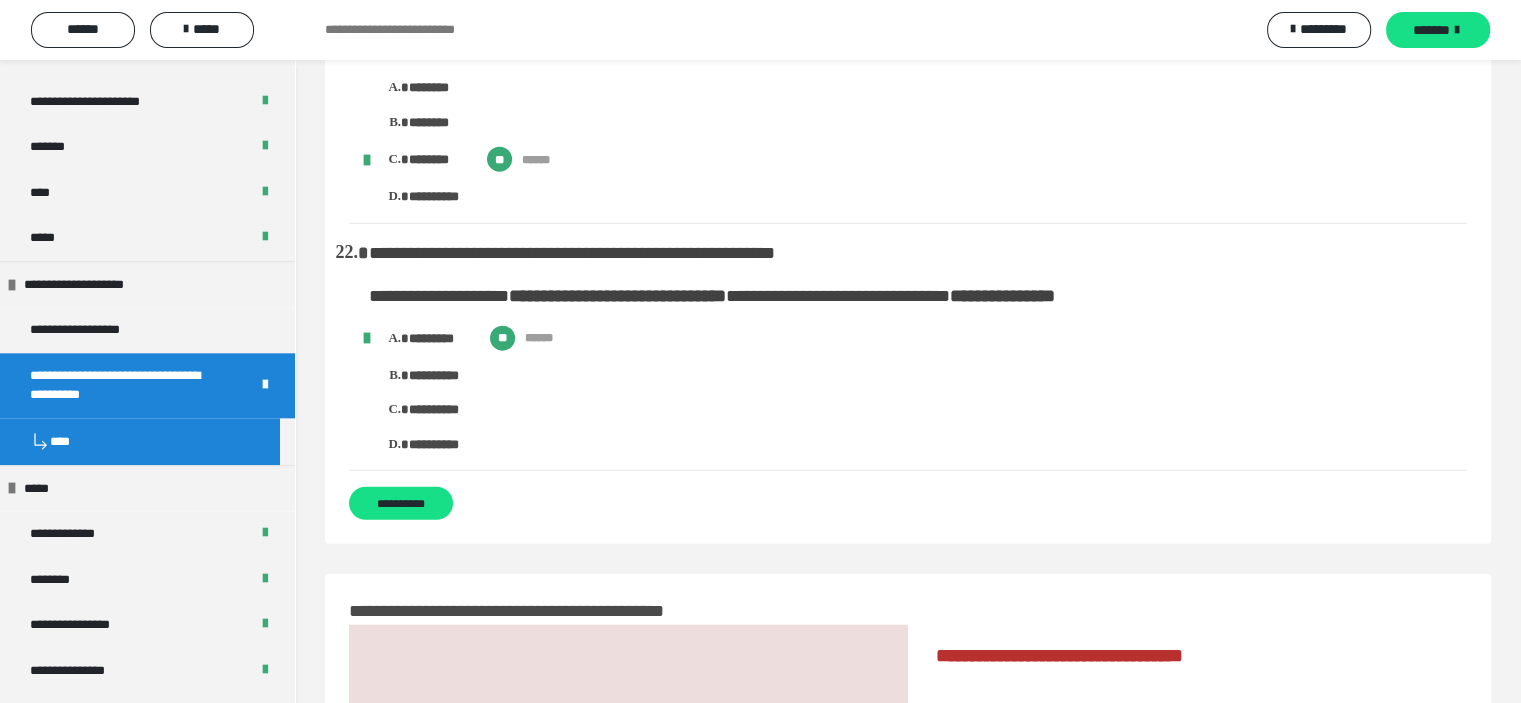 scroll, scrollTop: 4962, scrollLeft: 0, axis: vertical 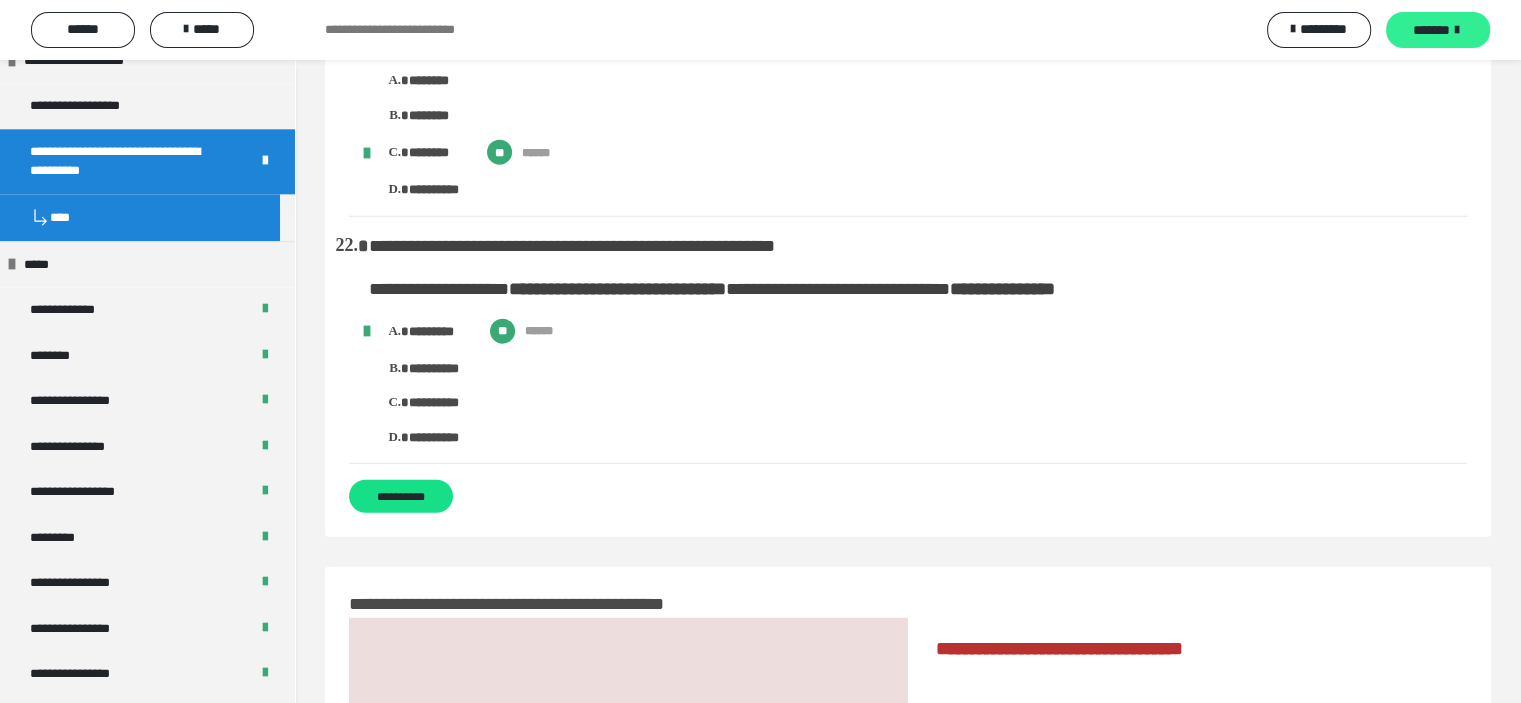 click on "*******" at bounding box center (1438, 30) 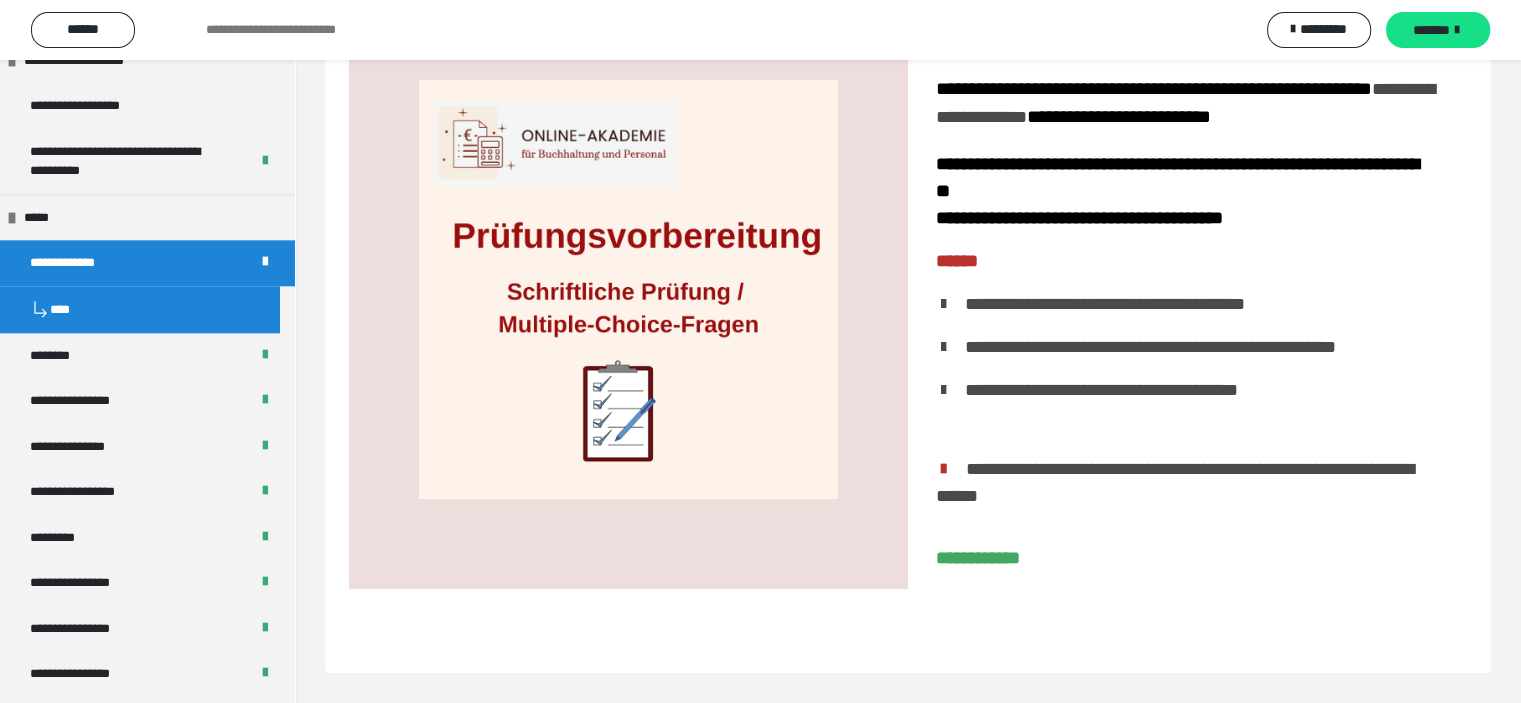 scroll, scrollTop: 248, scrollLeft: 0, axis: vertical 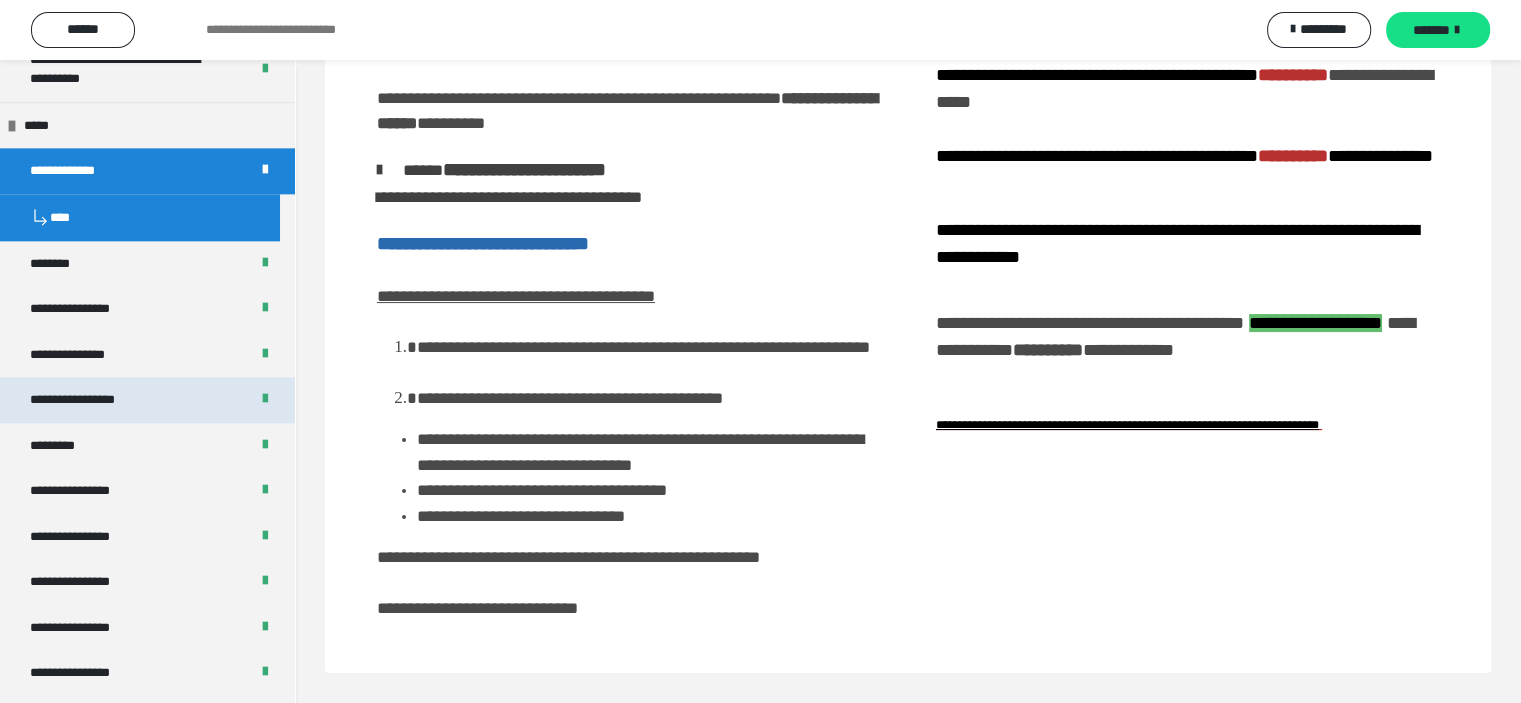 click on "**********" at bounding box center (93, 400) 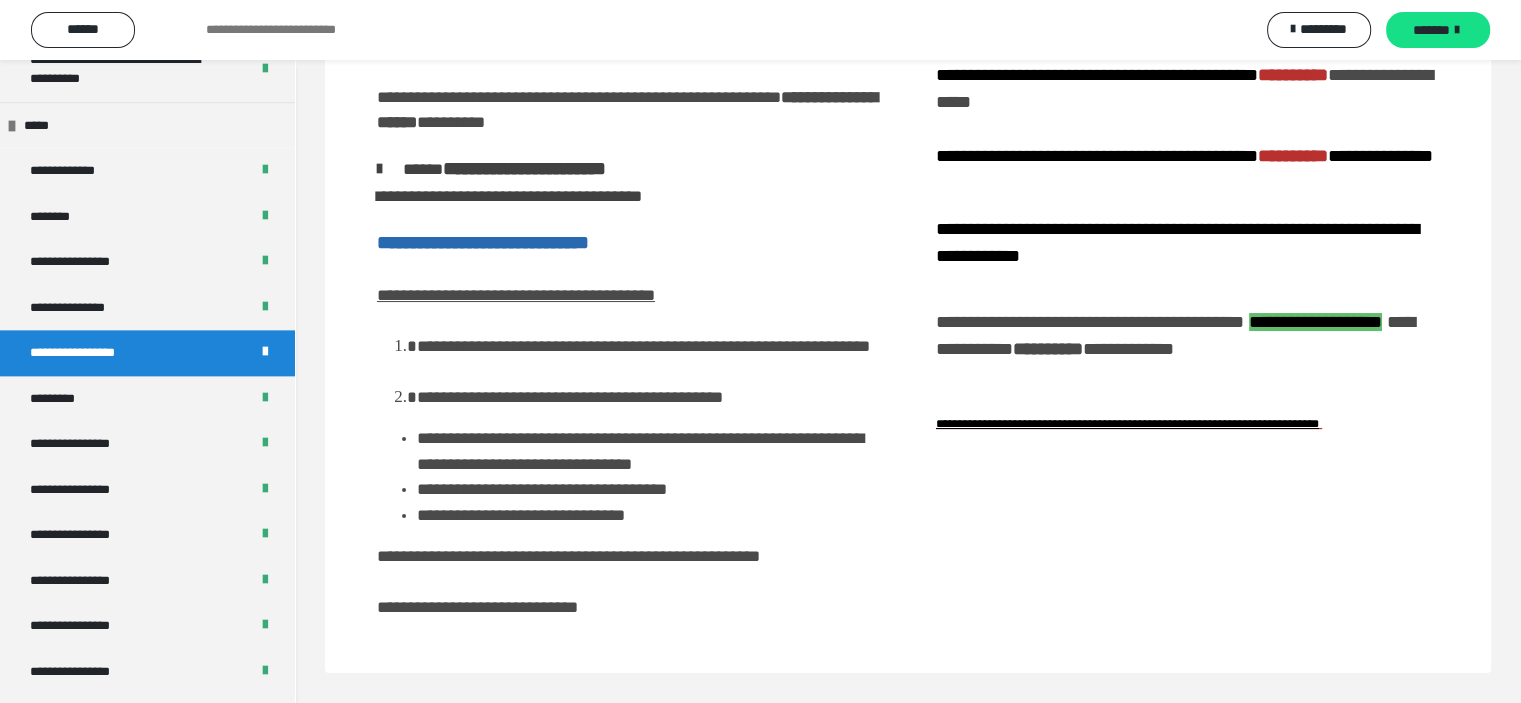 scroll, scrollTop: 135, scrollLeft: 0, axis: vertical 